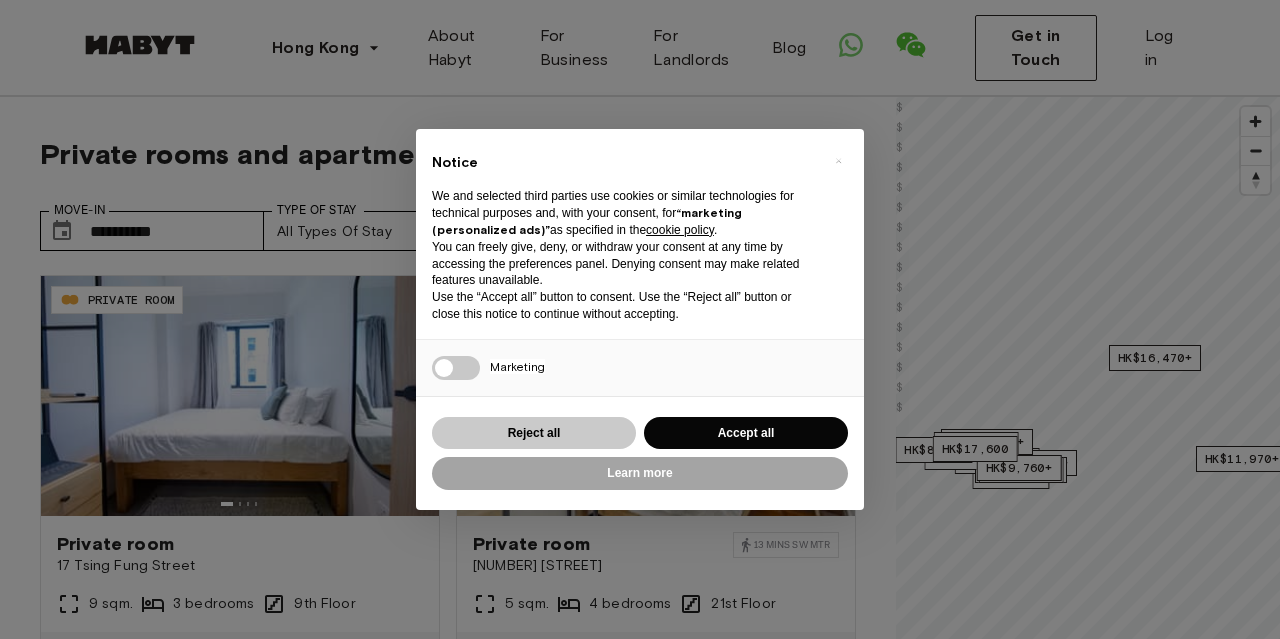 scroll, scrollTop: 0, scrollLeft: 0, axis: both 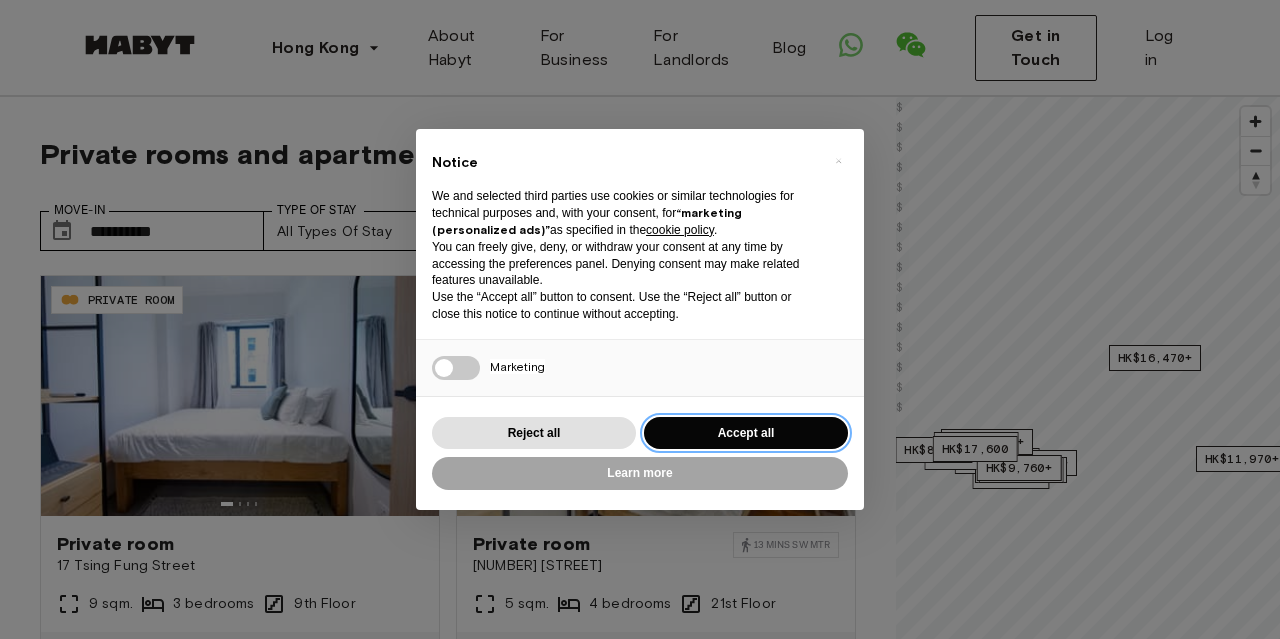 click on "Accept all" at bounding box center [746, 433] 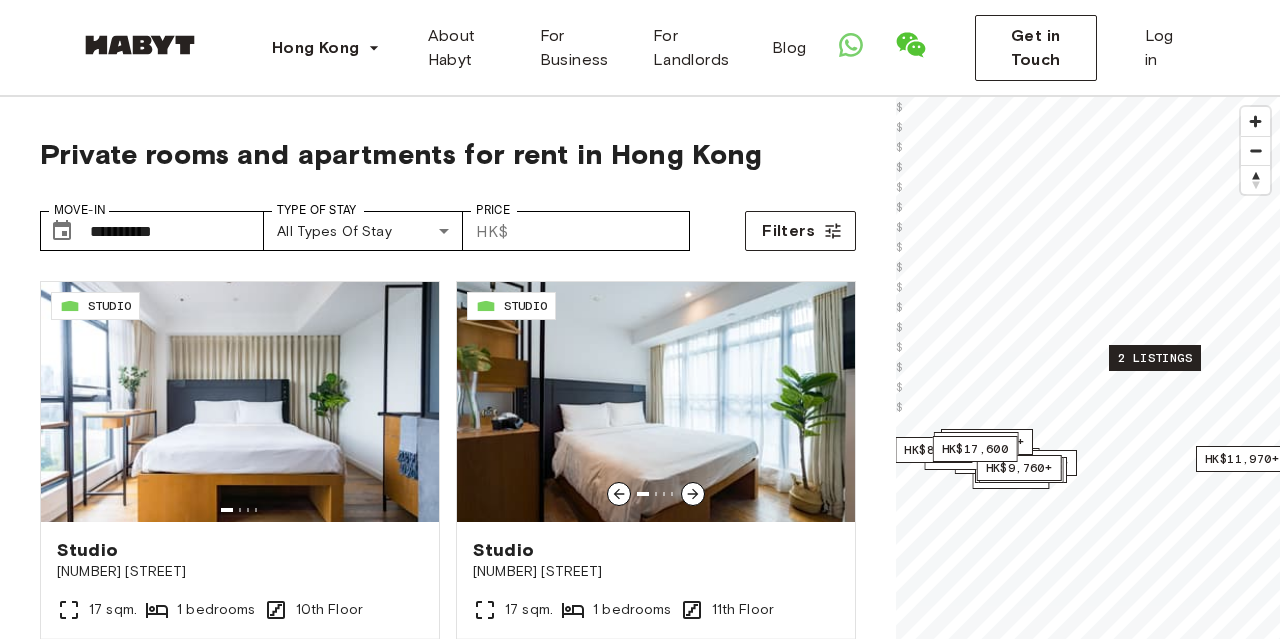 scroll, scrollTop: 464, scrollLeft: 0, axis: vertical 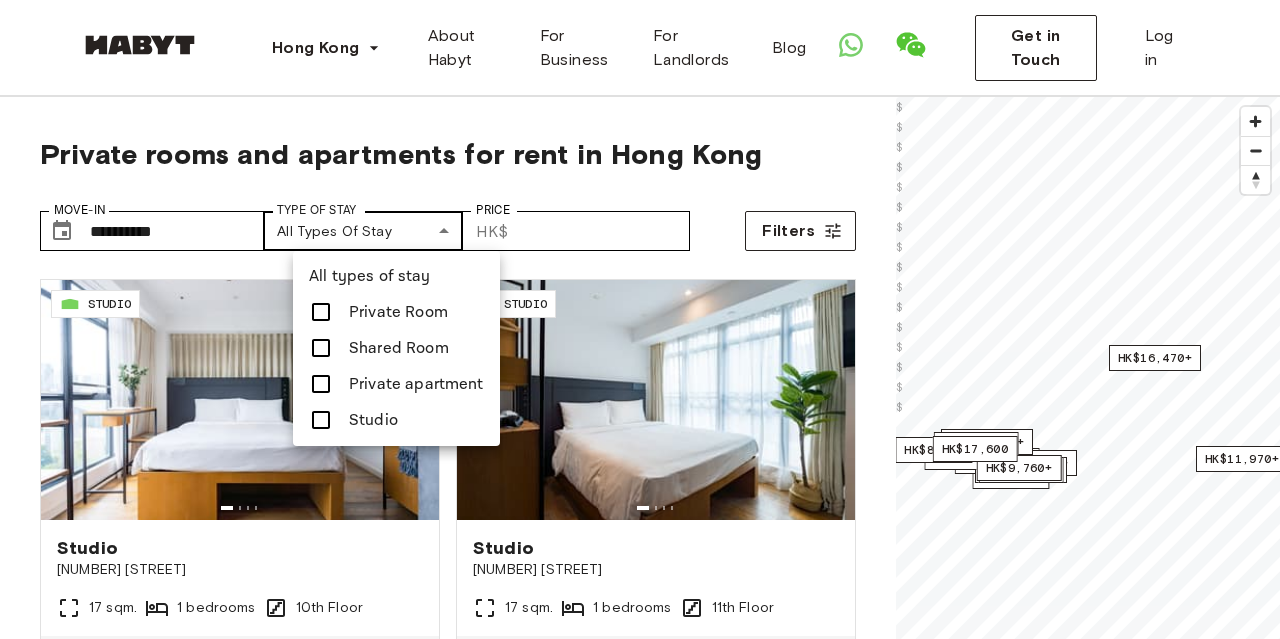 click on "**********" at bounding box center (640, 2335) 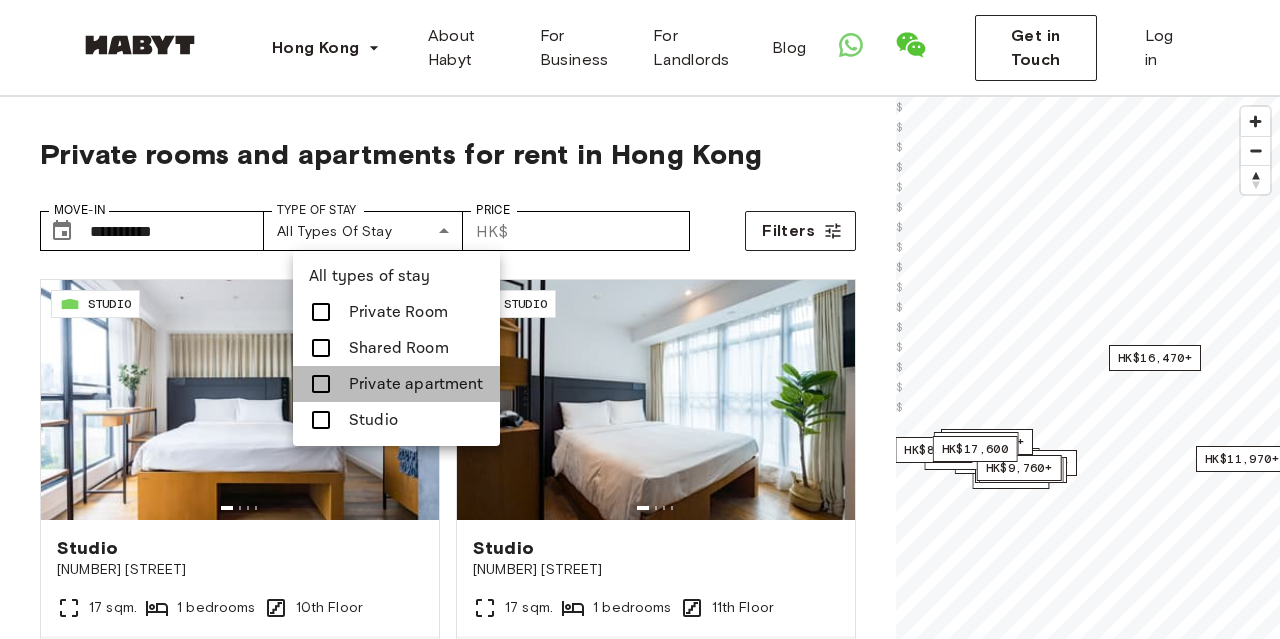 click on "Private apartment" at bounding box center [416, 384] 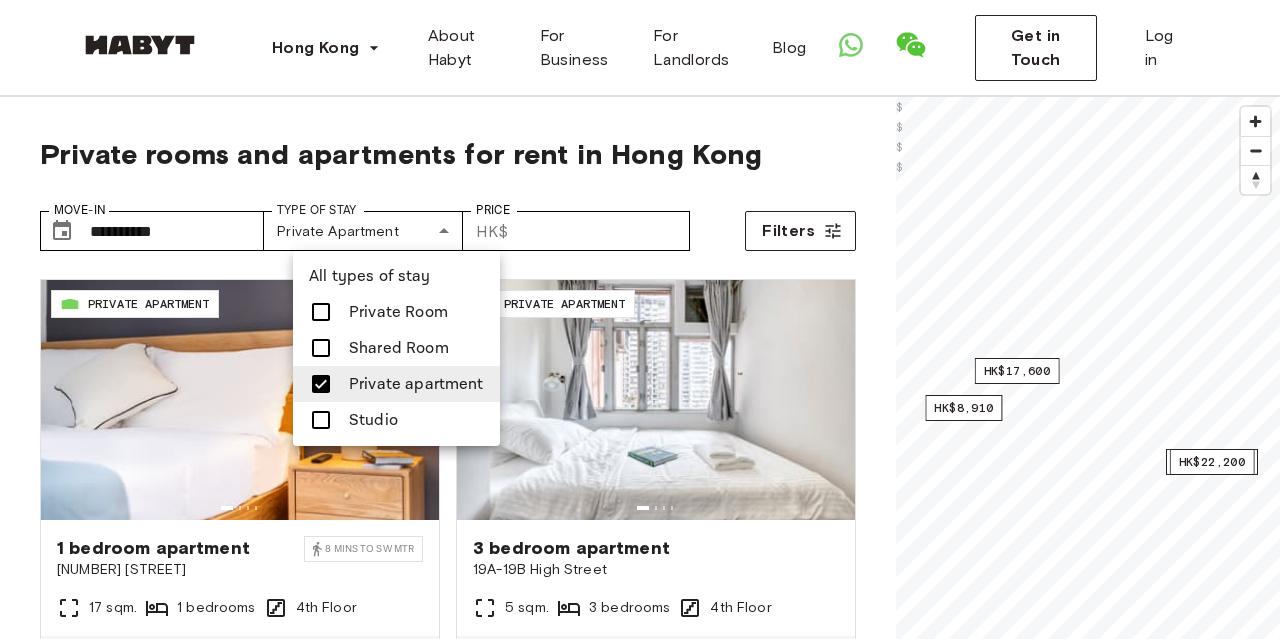 click at bounding box center [640, 319] 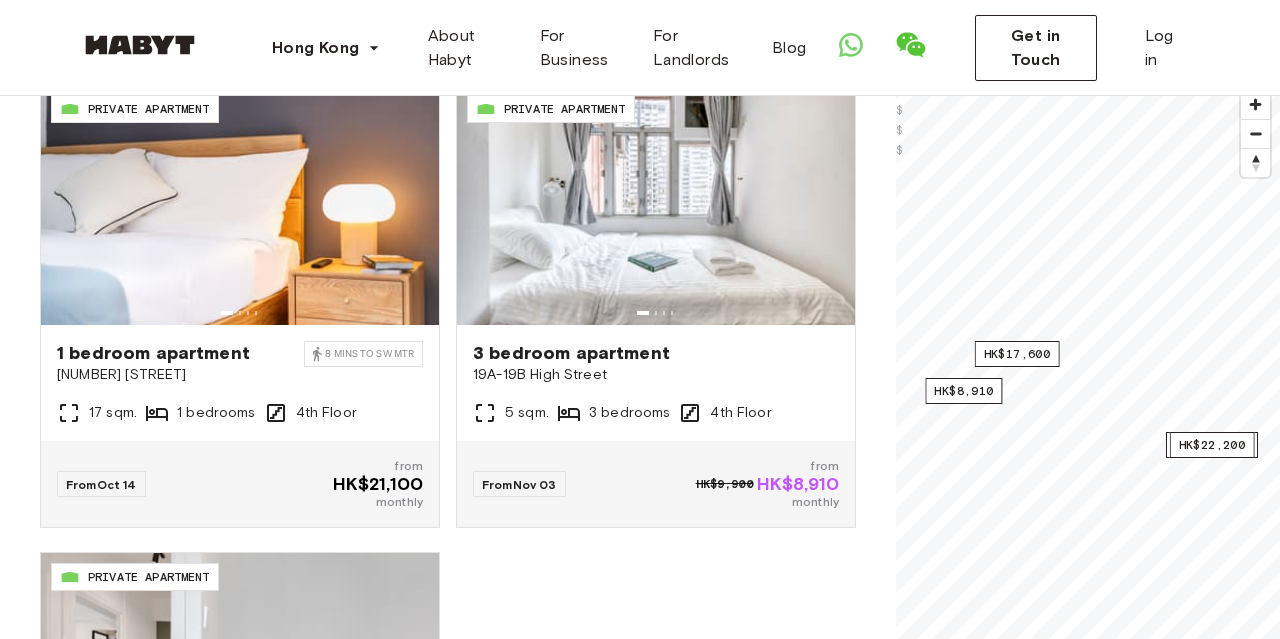 scroll, scrollTop: 208, scrollLeft: 0, axis: vertical 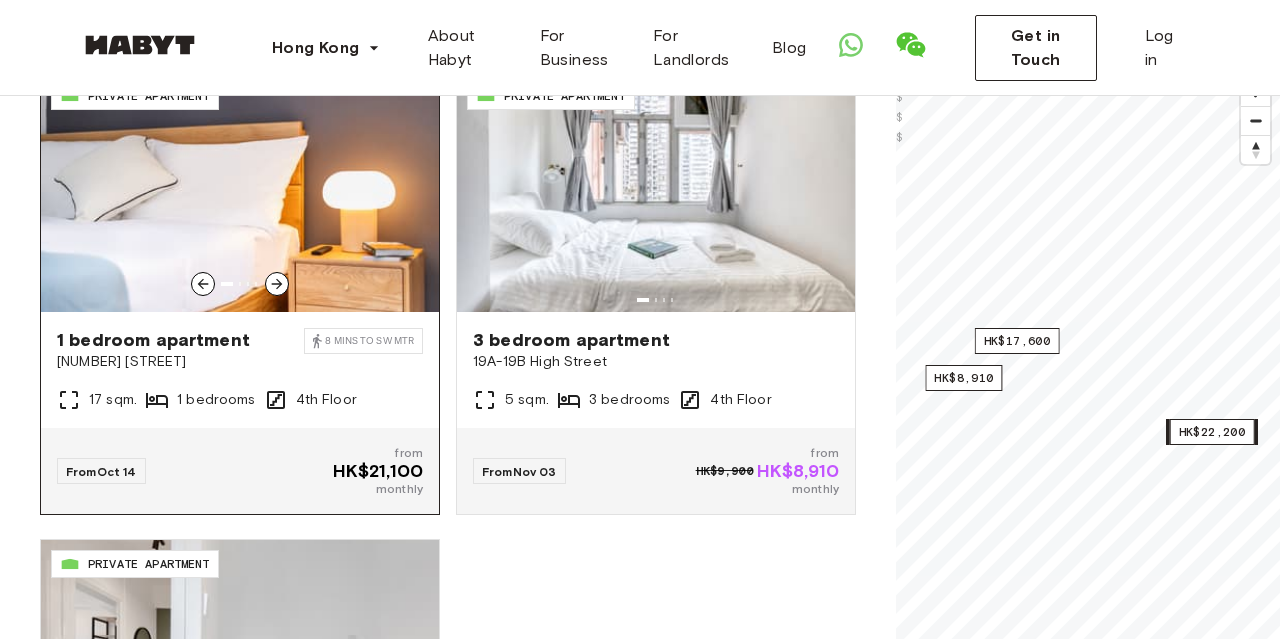 click on "HK$21,100" at bounding box center [378, 471] 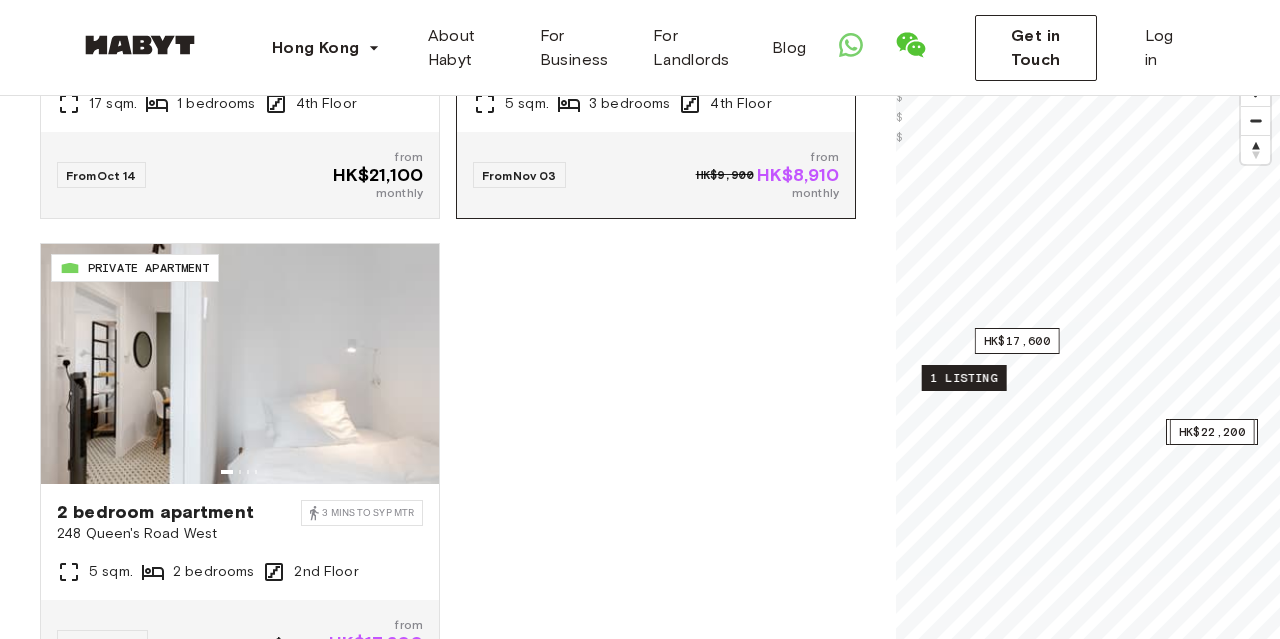 scroll, scrollTop: 778, scrollLeft: 0, axis: vertical 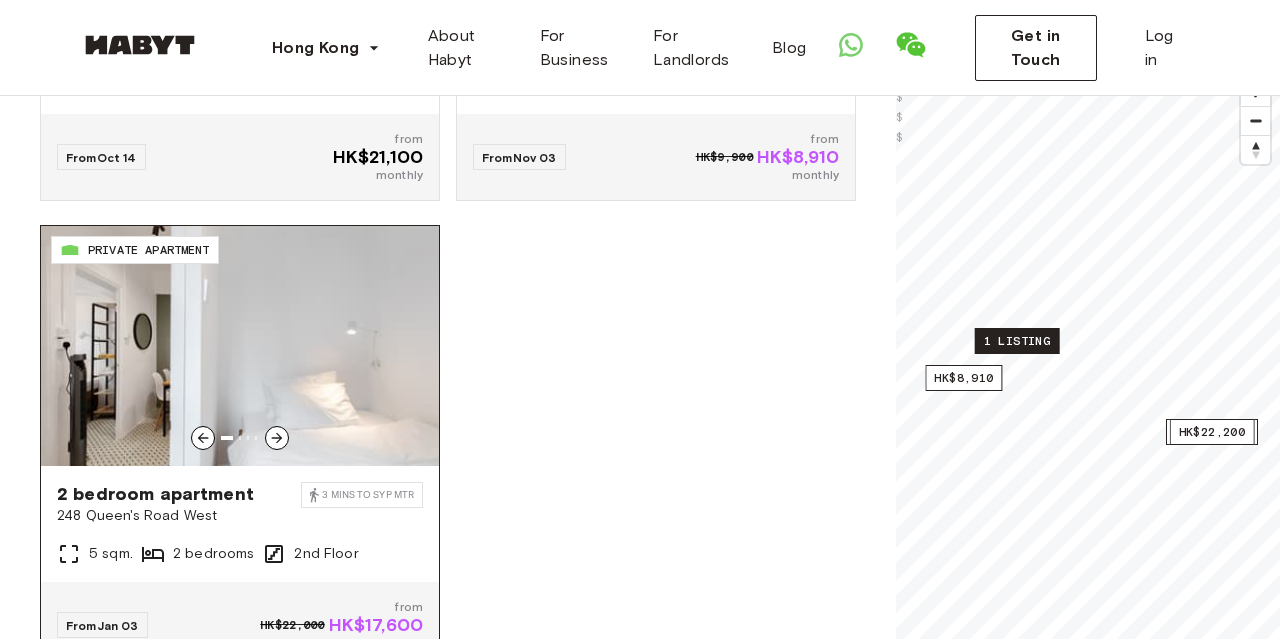 click at bounding box center [240, 346] 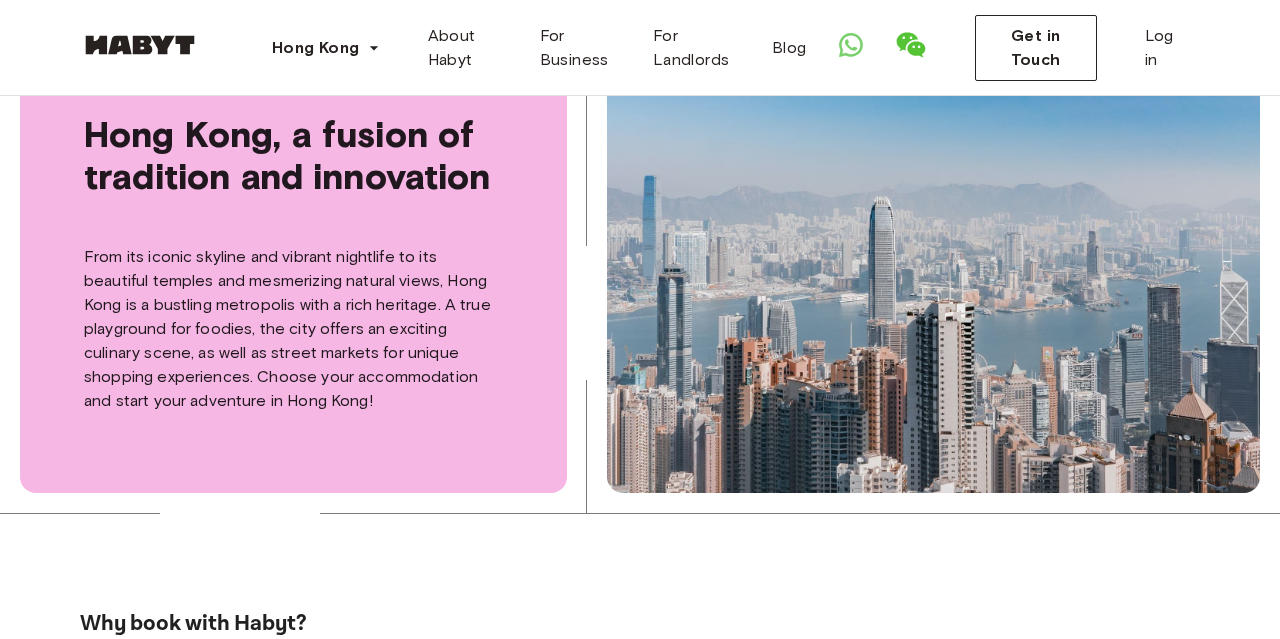 scroll, scrollTop: 1560, scrollLeft: 0, axis: vertical 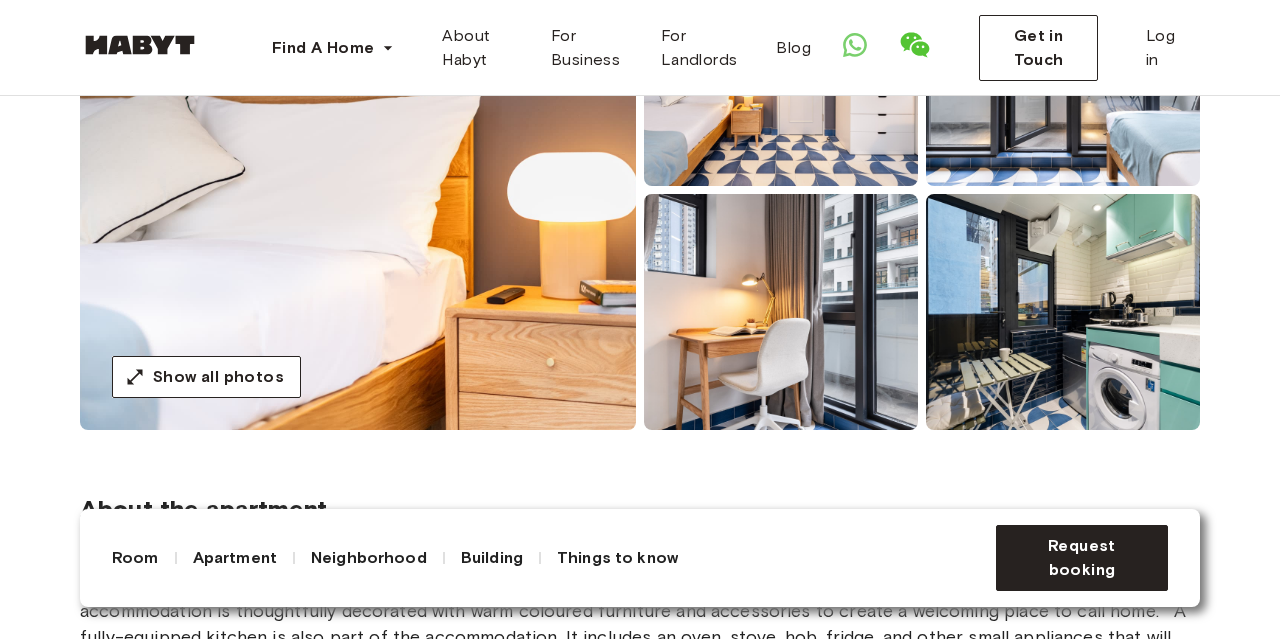 click at bounding box center [358, 190] 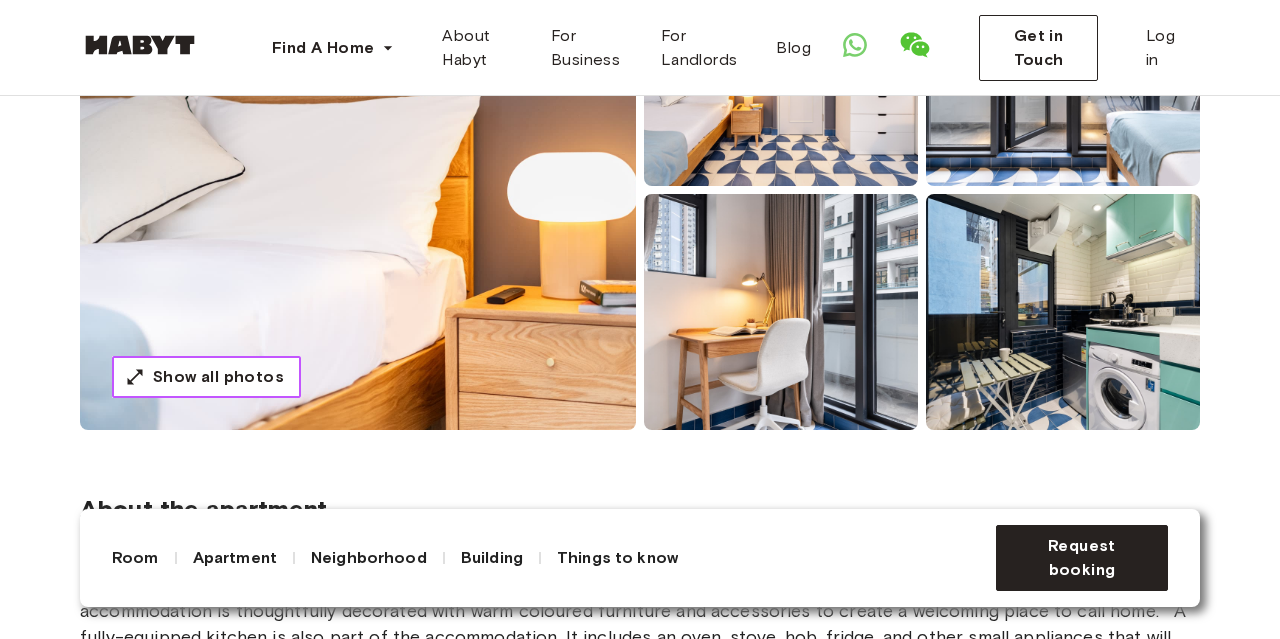 click on "Show all photos" at bounding box center (218, 377) 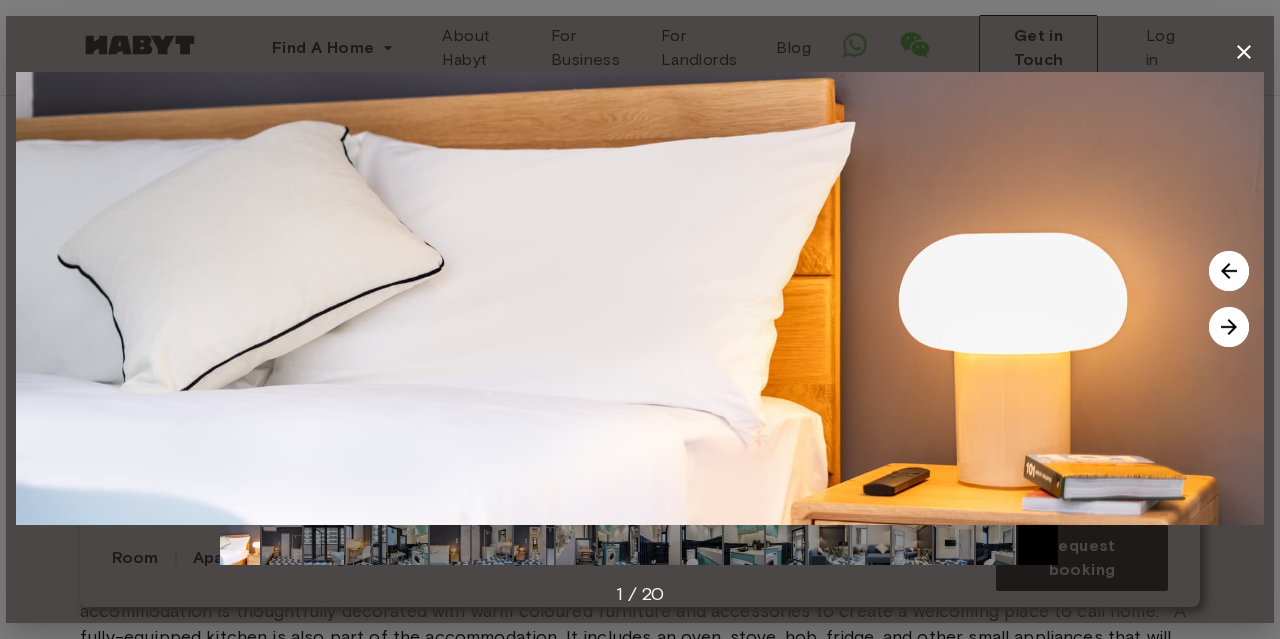click at bounding box center (1229, 327) 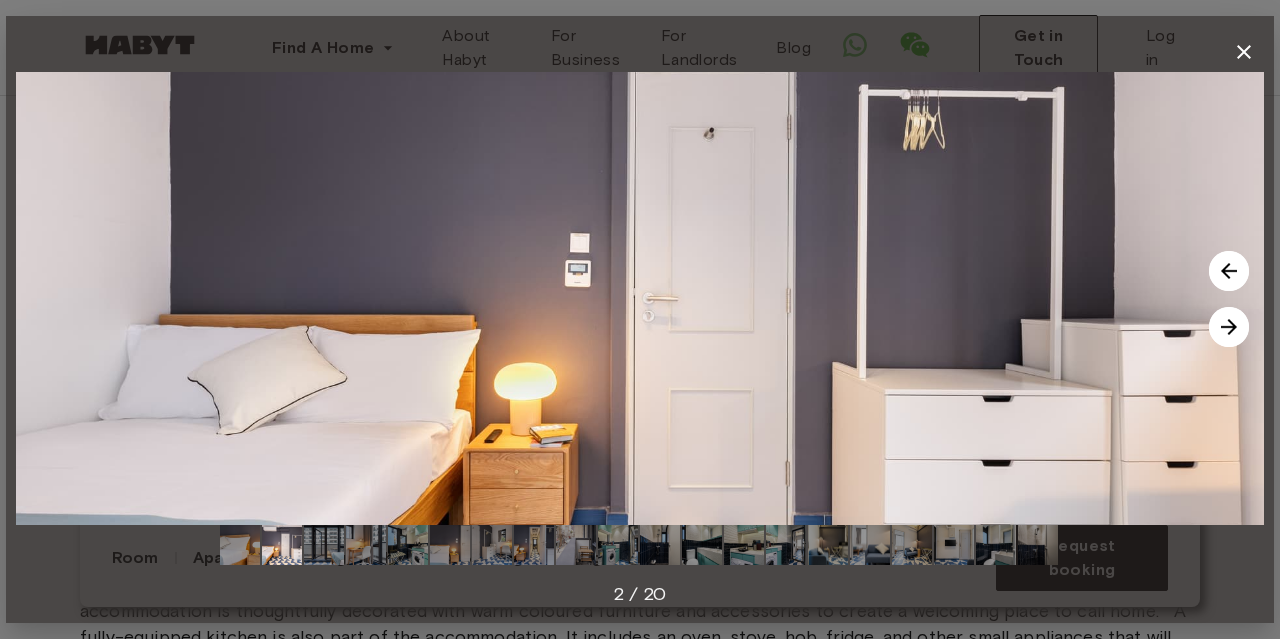 click at bounding box center [1229, 327] 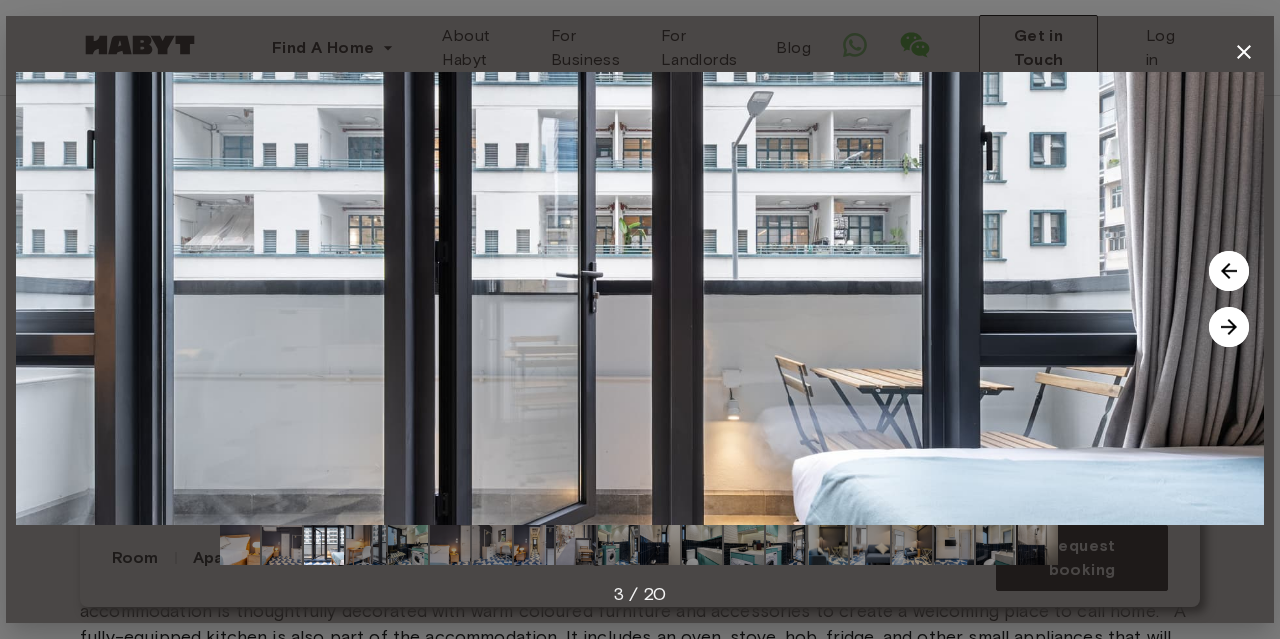 click at bounding box center [1229, 327] 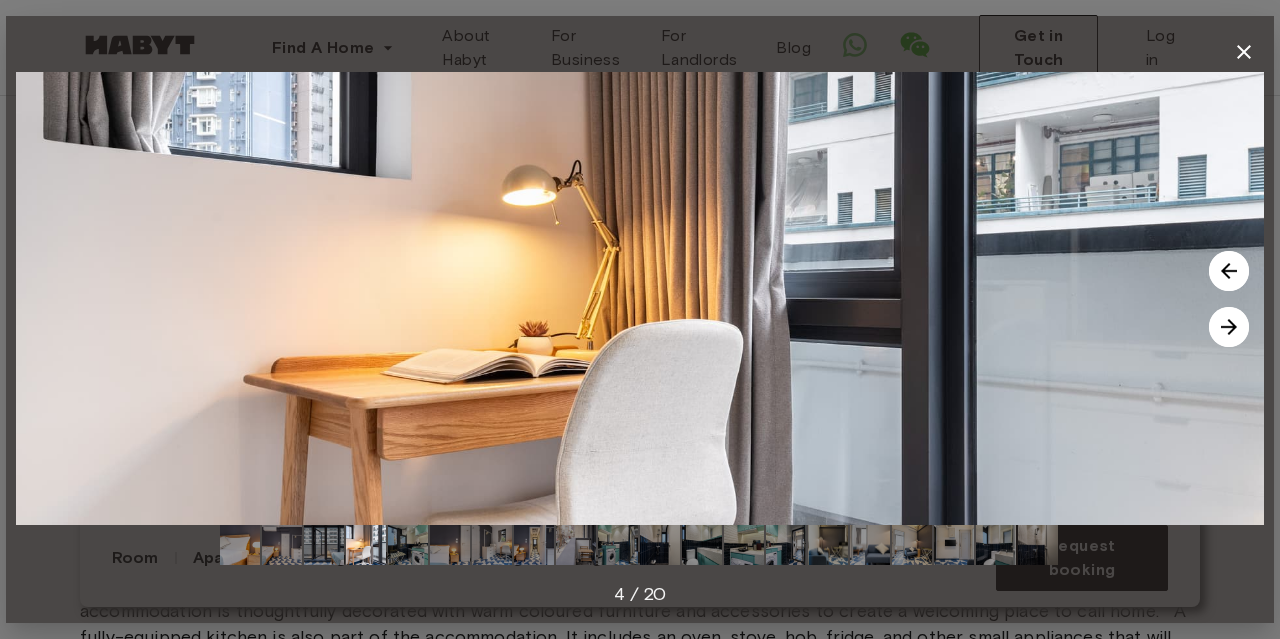 click at bounding box center (1229, 327) 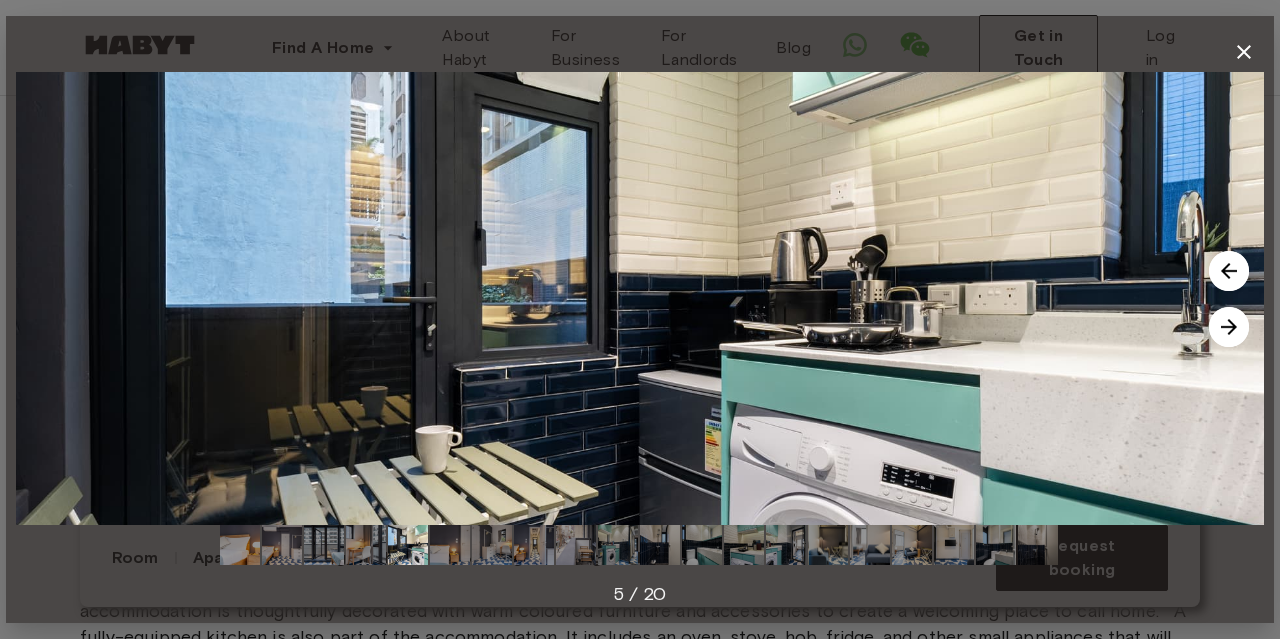 click at bounding box center (1229, 327) 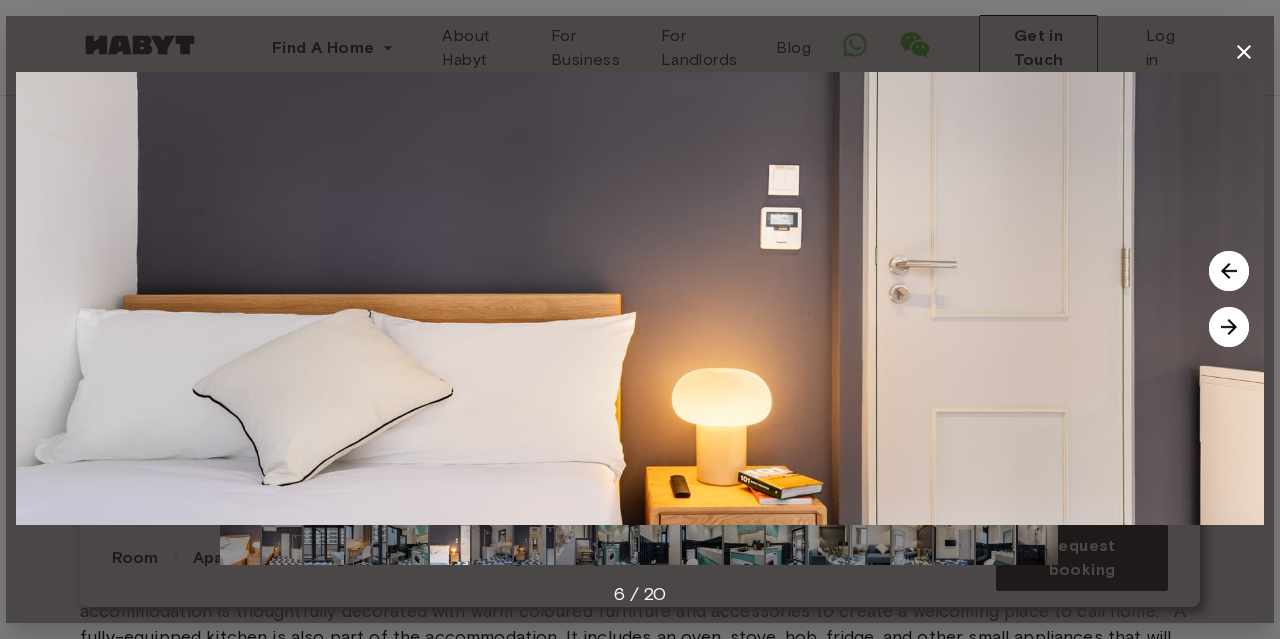 click at bounding box center (1229, 327) 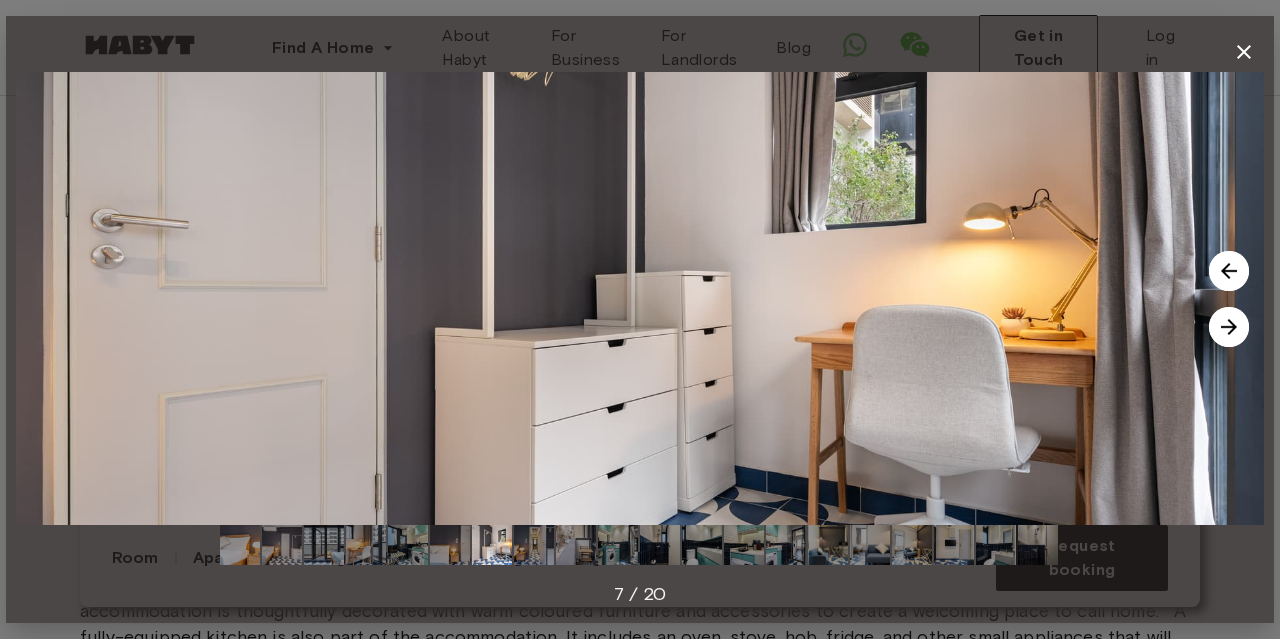 click at bounding box center (1229, 327) 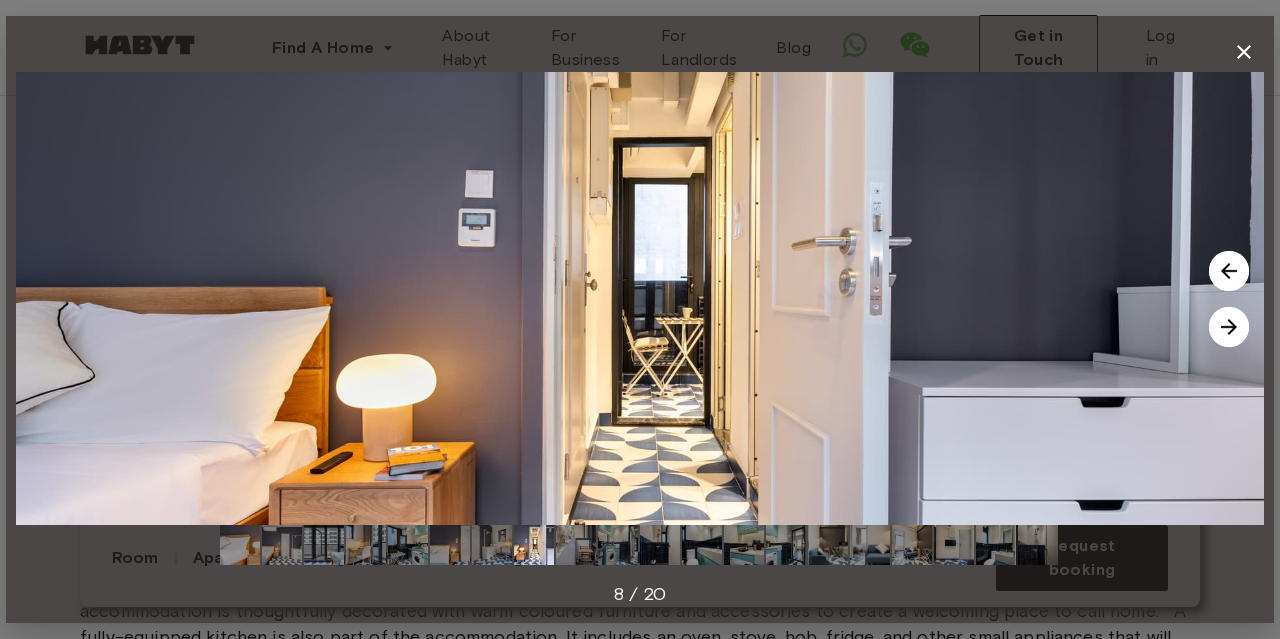 click at bounding box center (1229, 327) 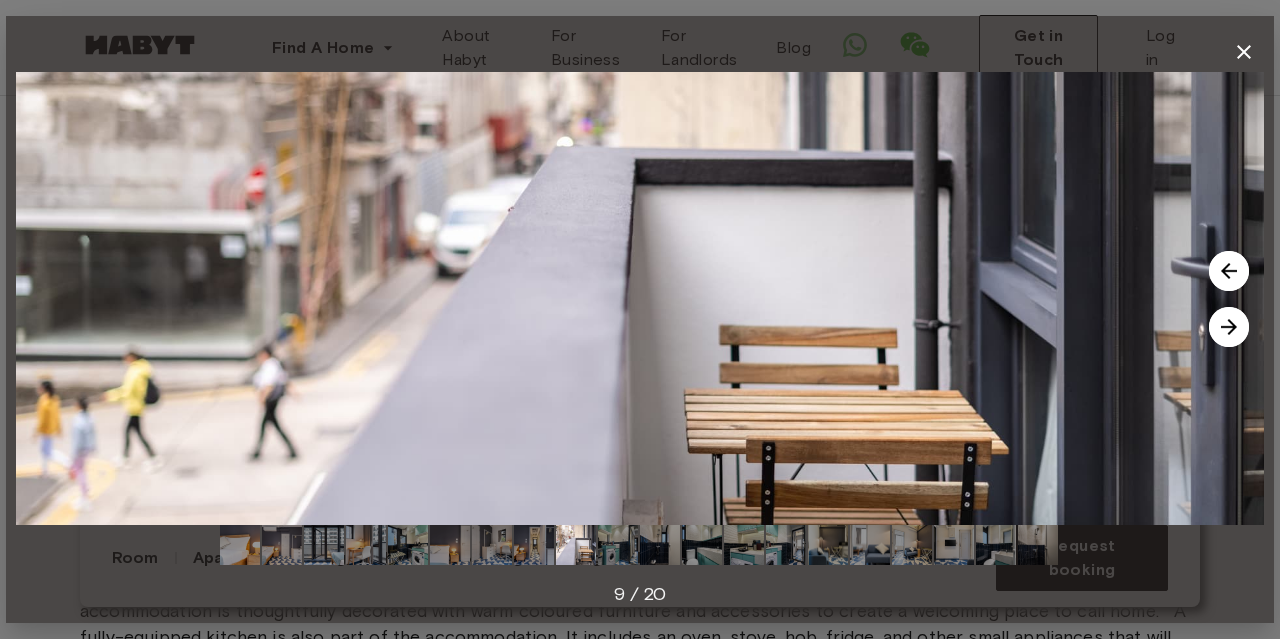 click at bounding box center [1229, 327] 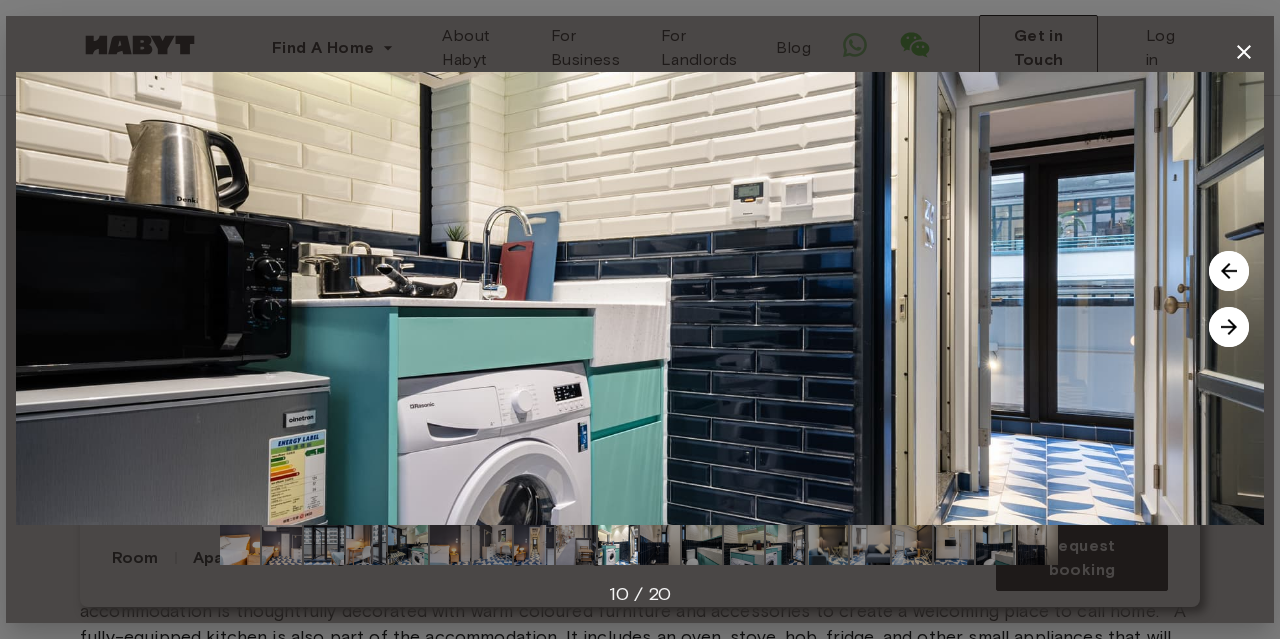 click at bounding box center (1229, 327) 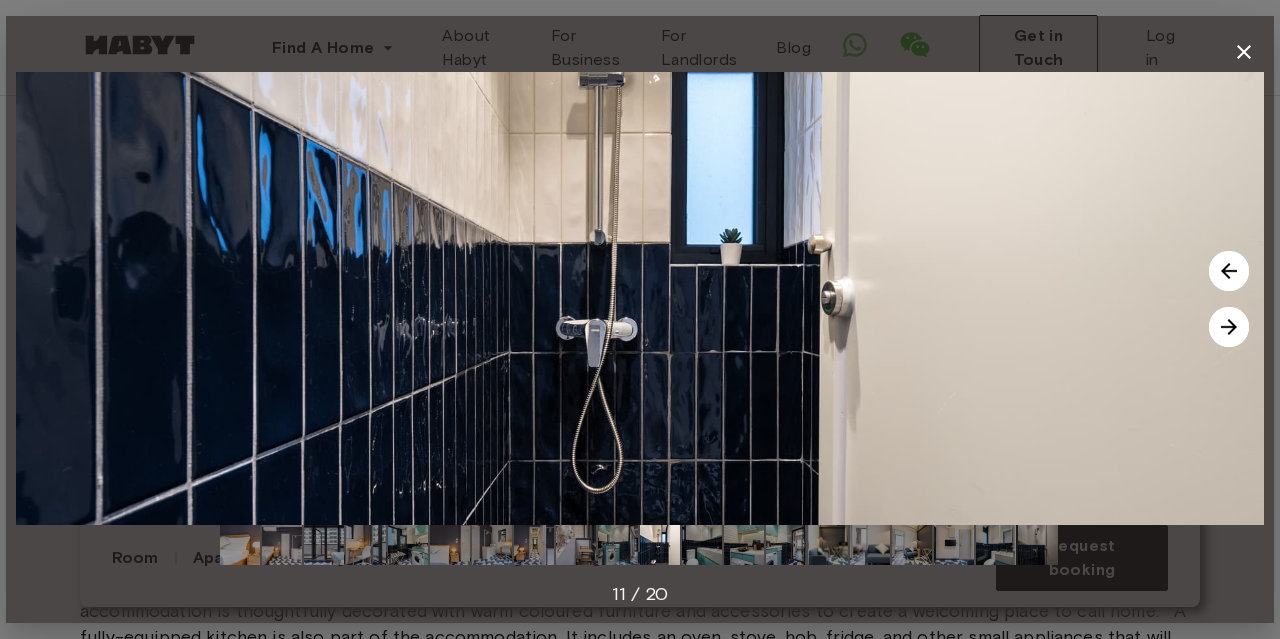 click at bounding box center (1229, 327) 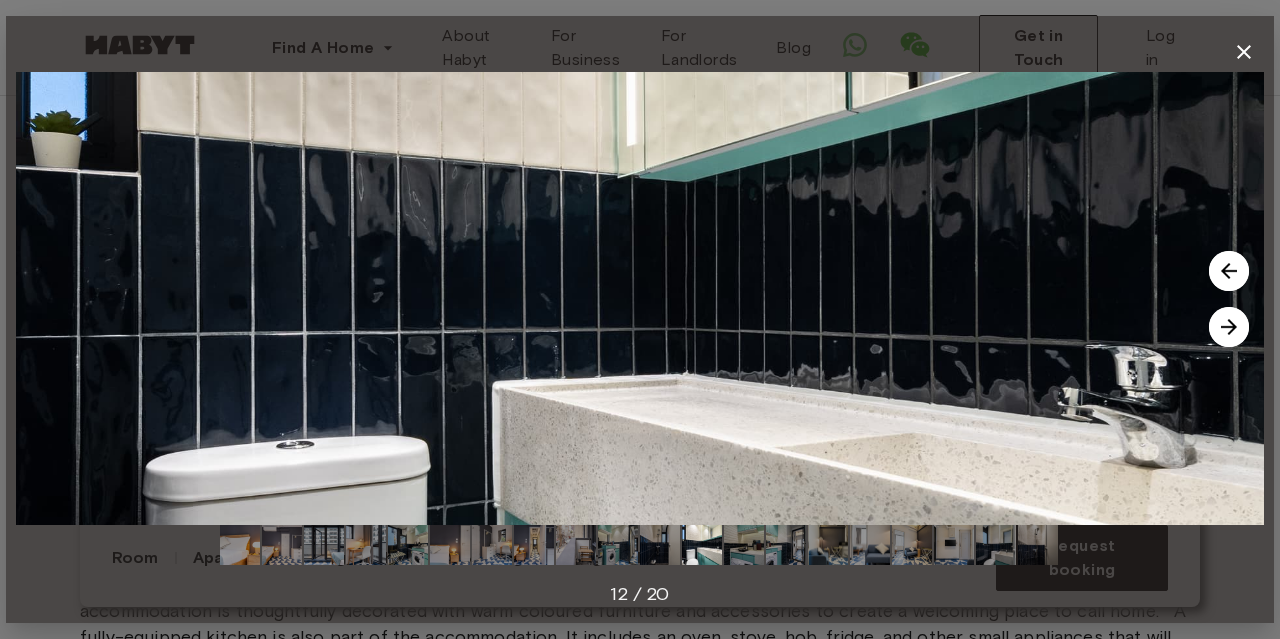 click at bounding box center [1229, 327] 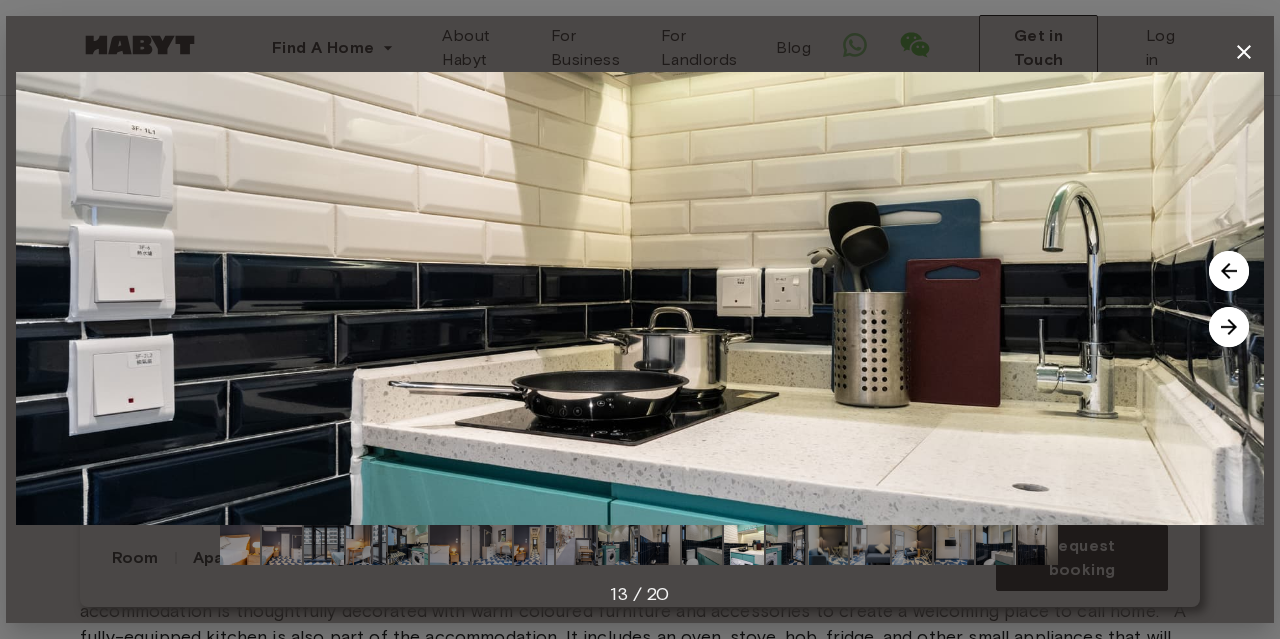 click at bounding box center (1229, 327) 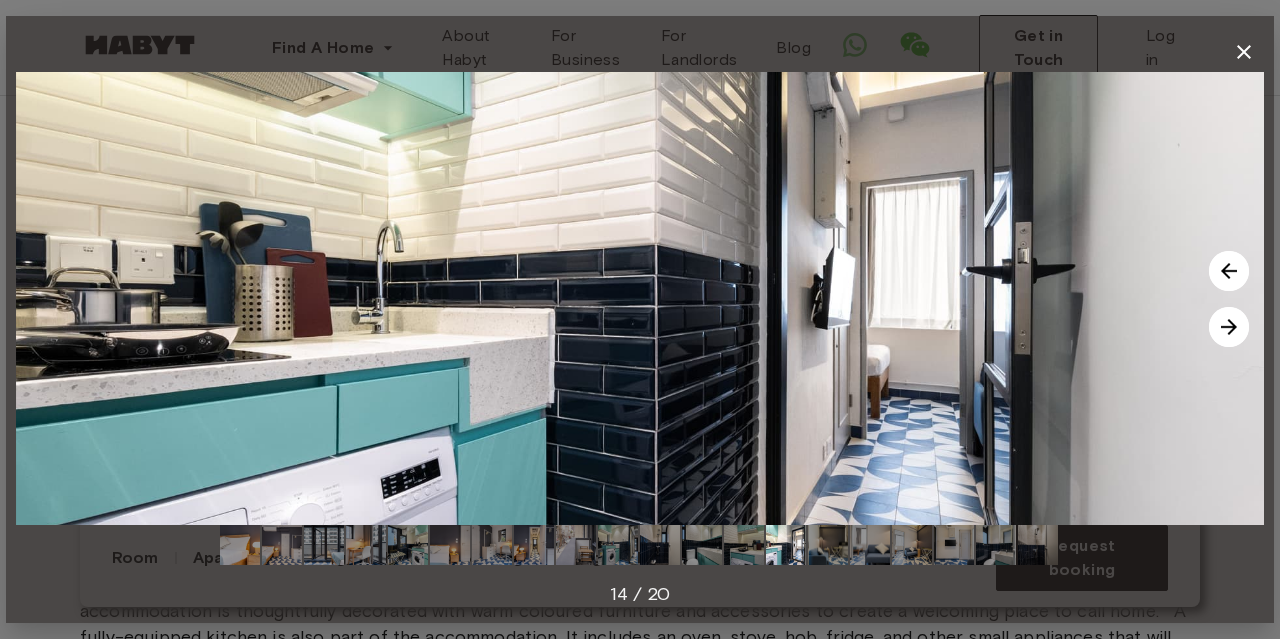 click at bounding box center [1229, 327] 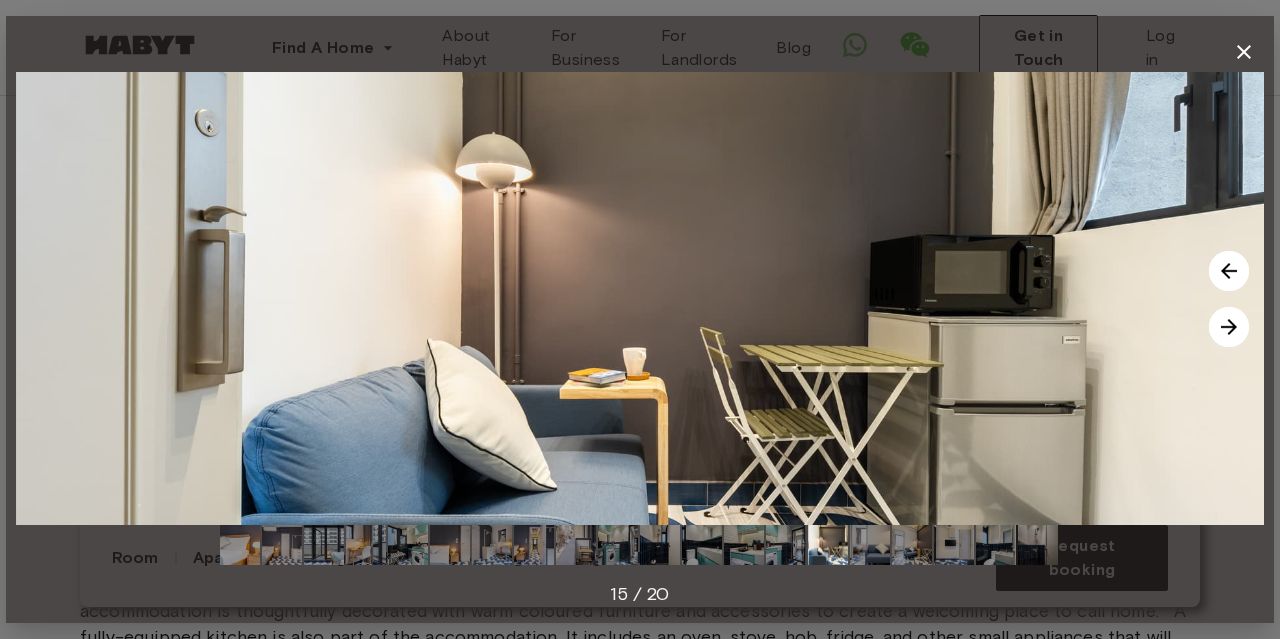 click at bounding box center (1229, 327) 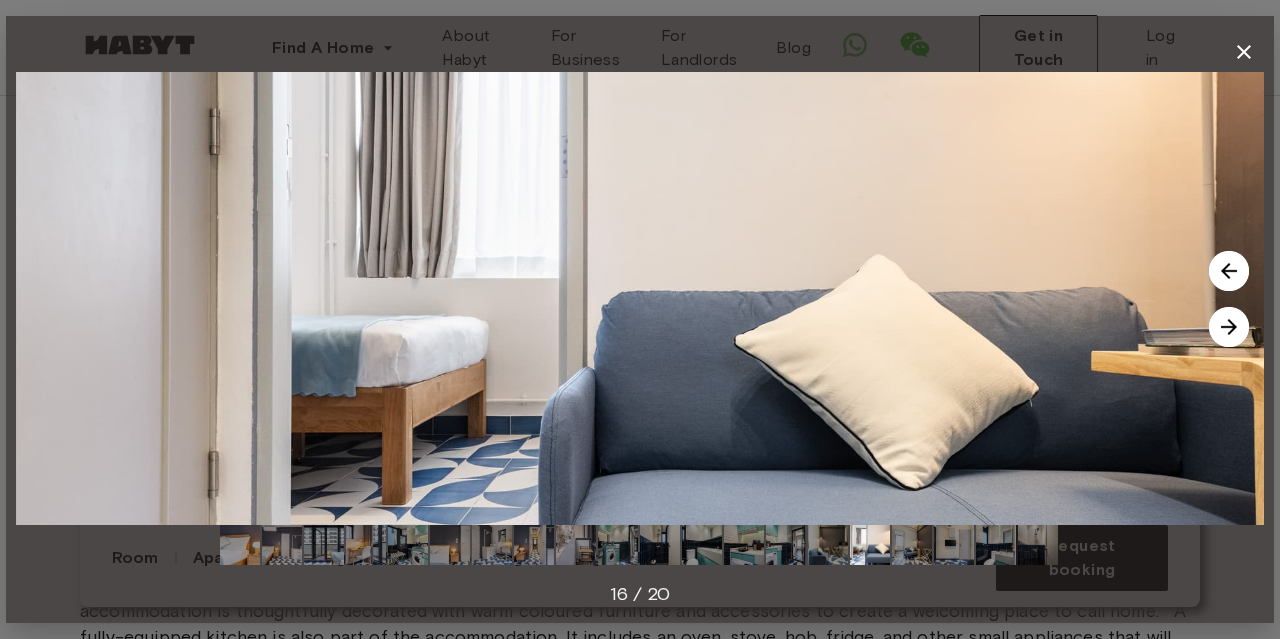 click at bounding box center [1229, 327] 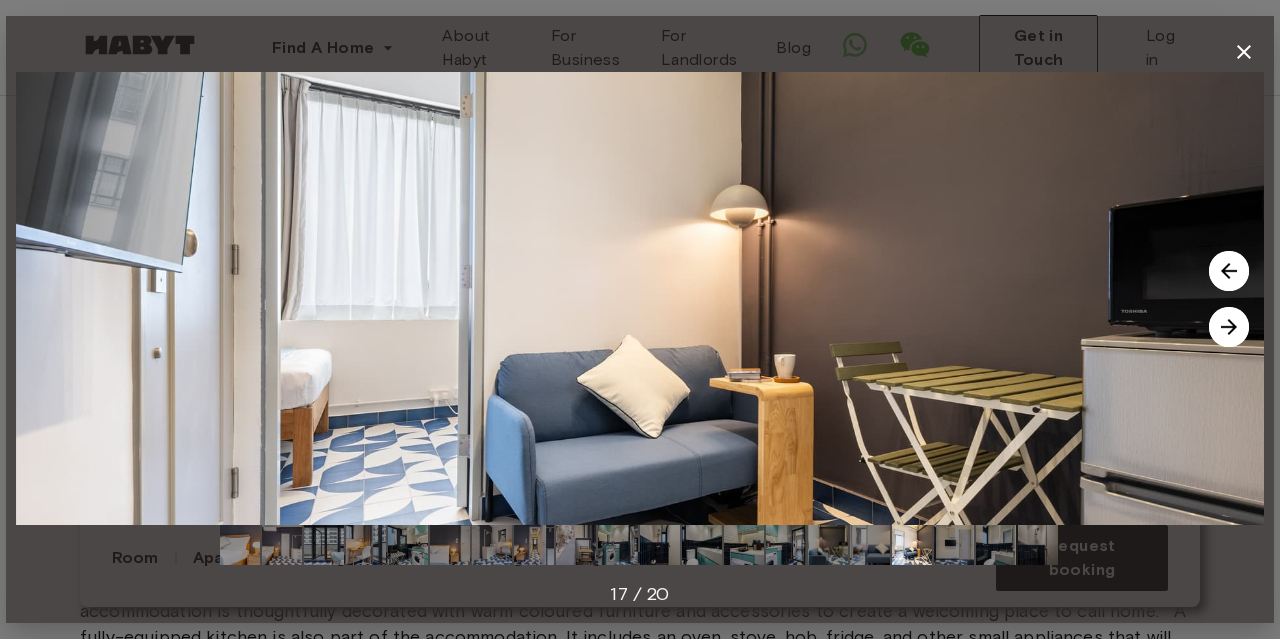click 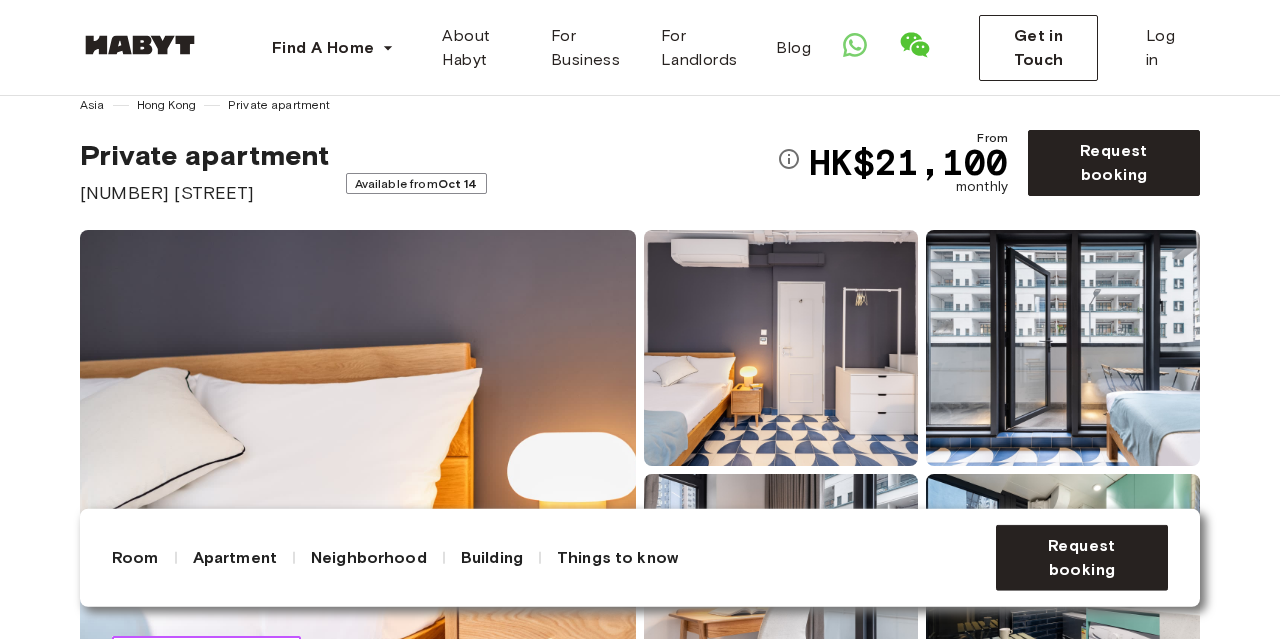 scroll, scrollTop: 0, scrollLeft: 0, axis: both 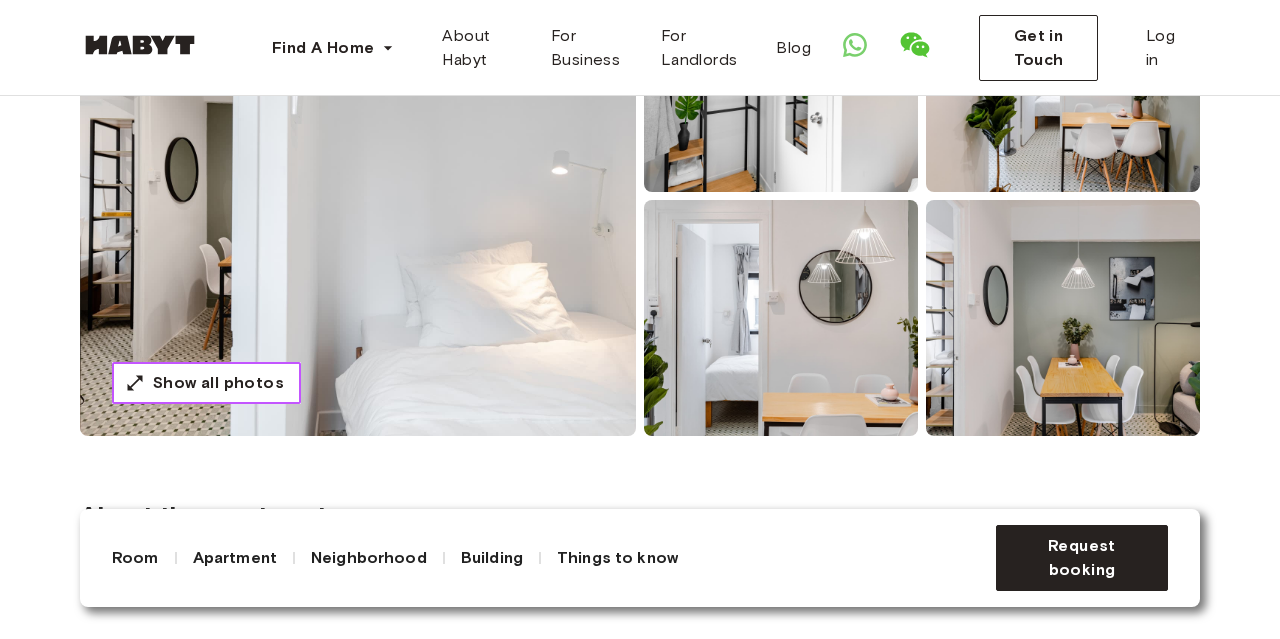 click on "Show all photos" at bounding box center [218, 383] 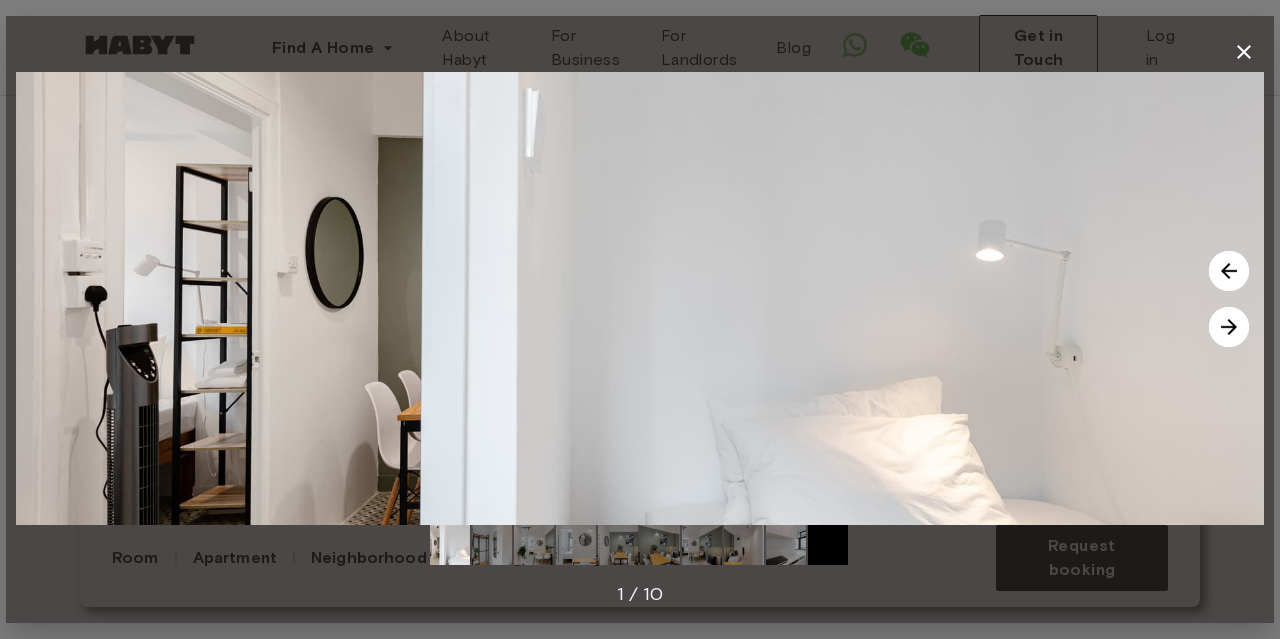 click at bounding box center [1229, 327] 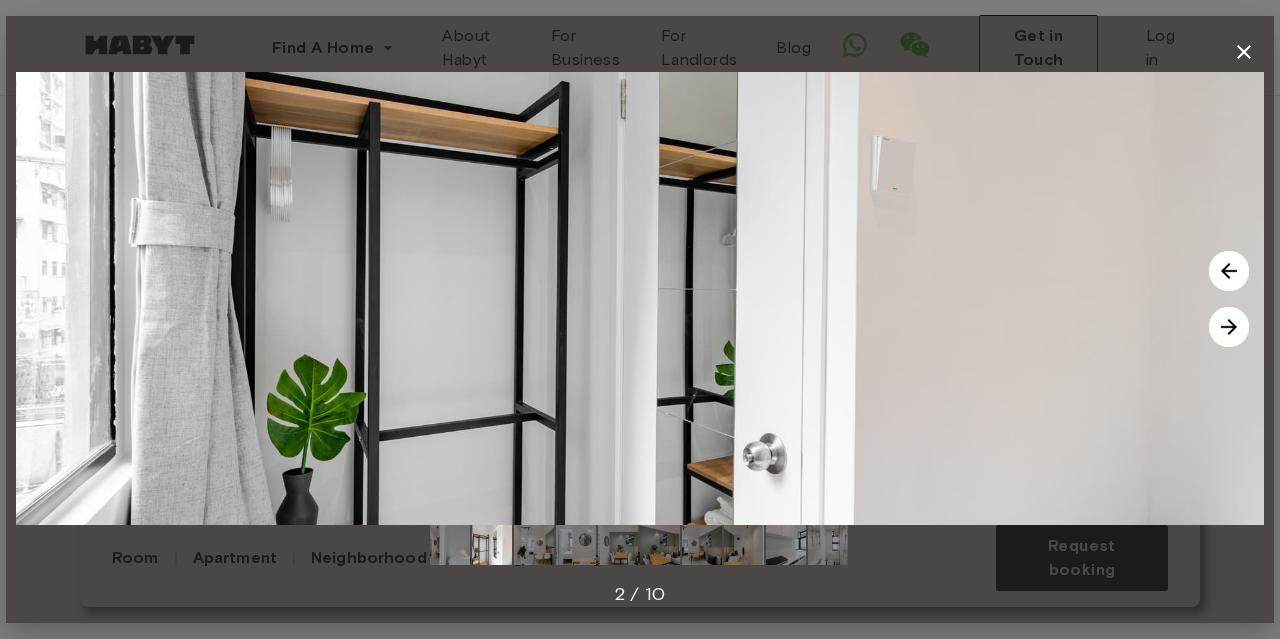click at bounding box center (1229, 327) 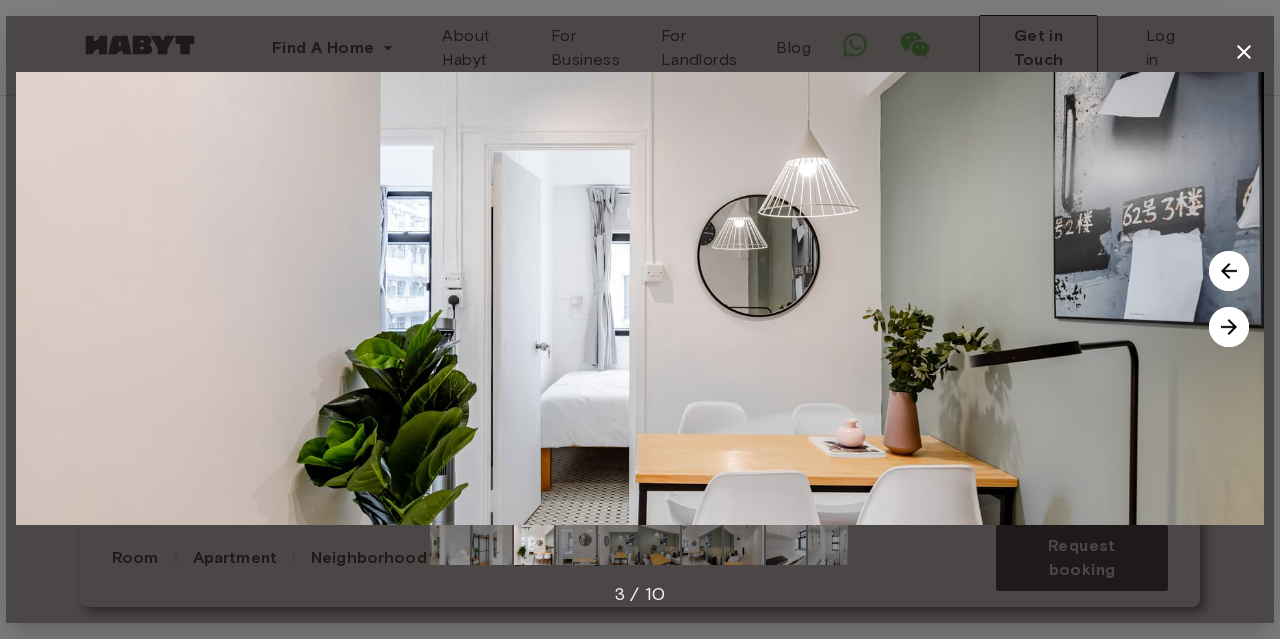 click at bounding box center [1229, 327] 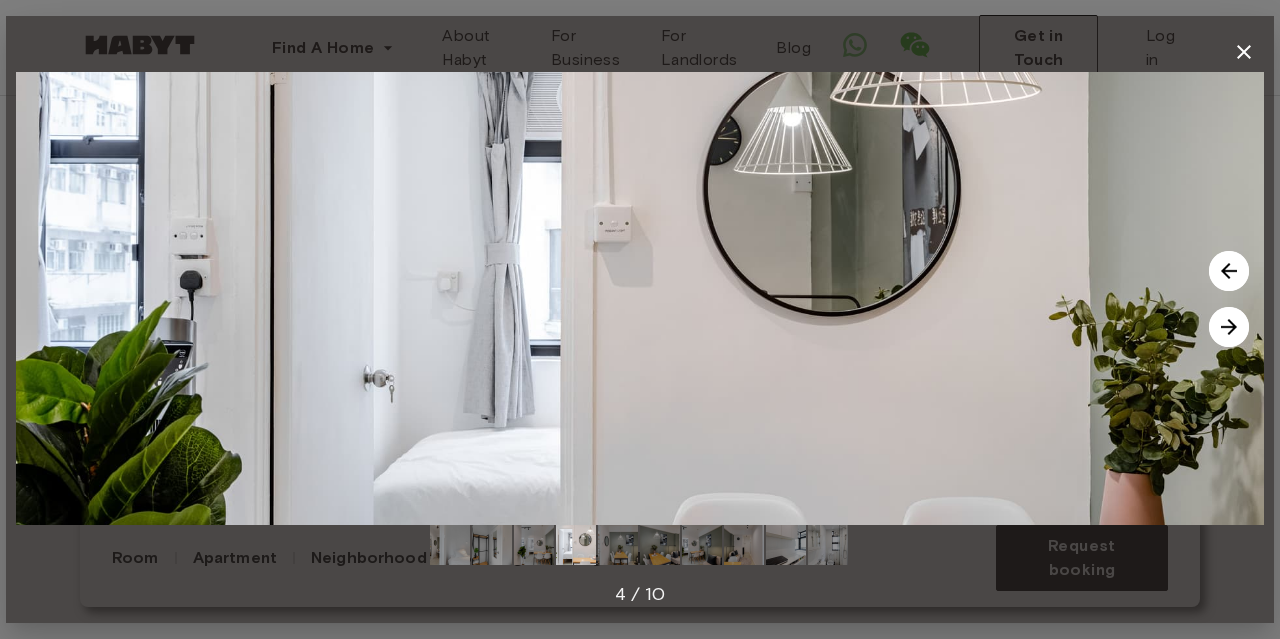 click at bounding box center [1229, 327] 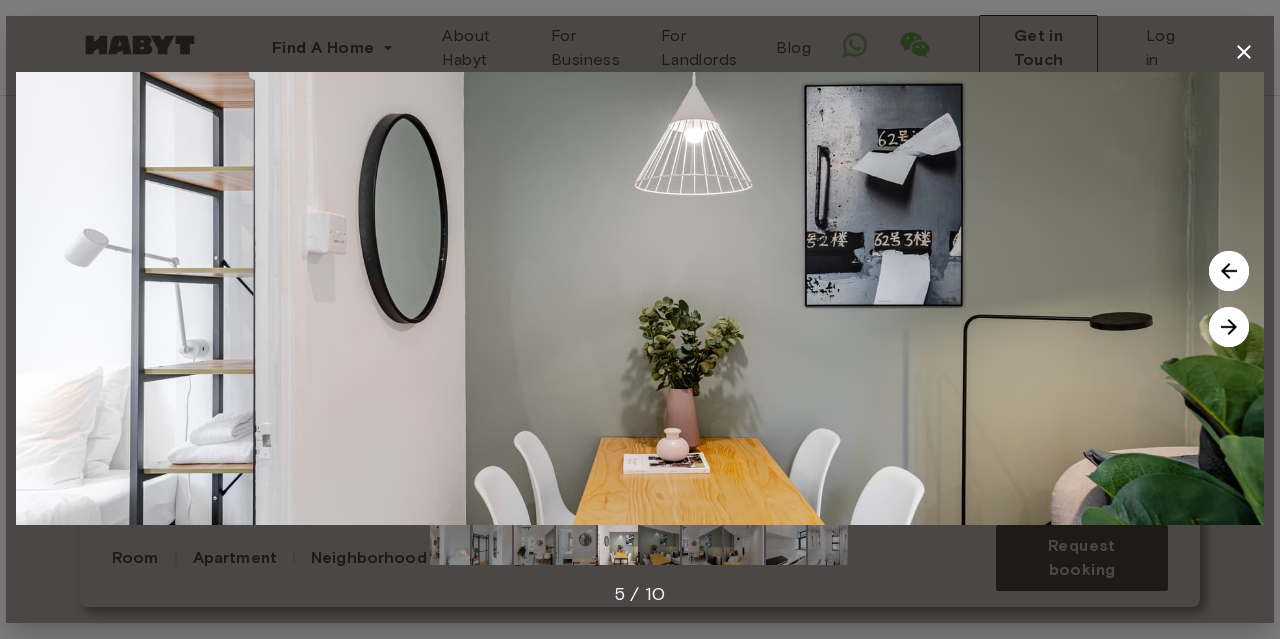 click at bounding box center (1229, 327) 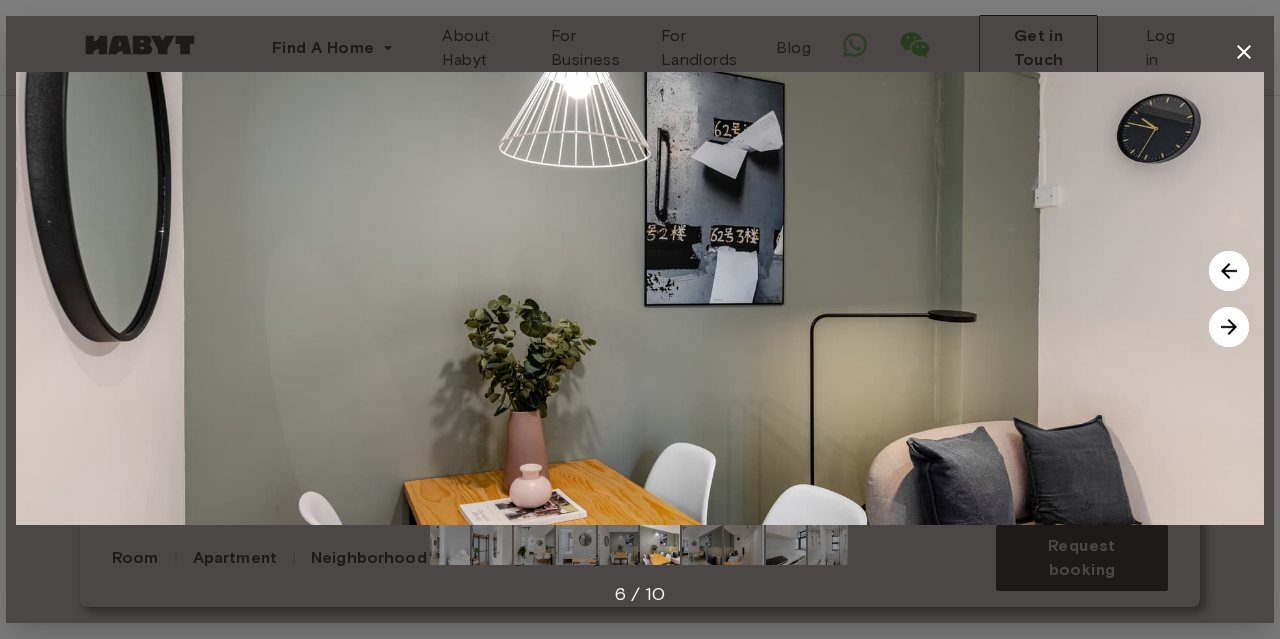 click at bounding box center [1229, 327] 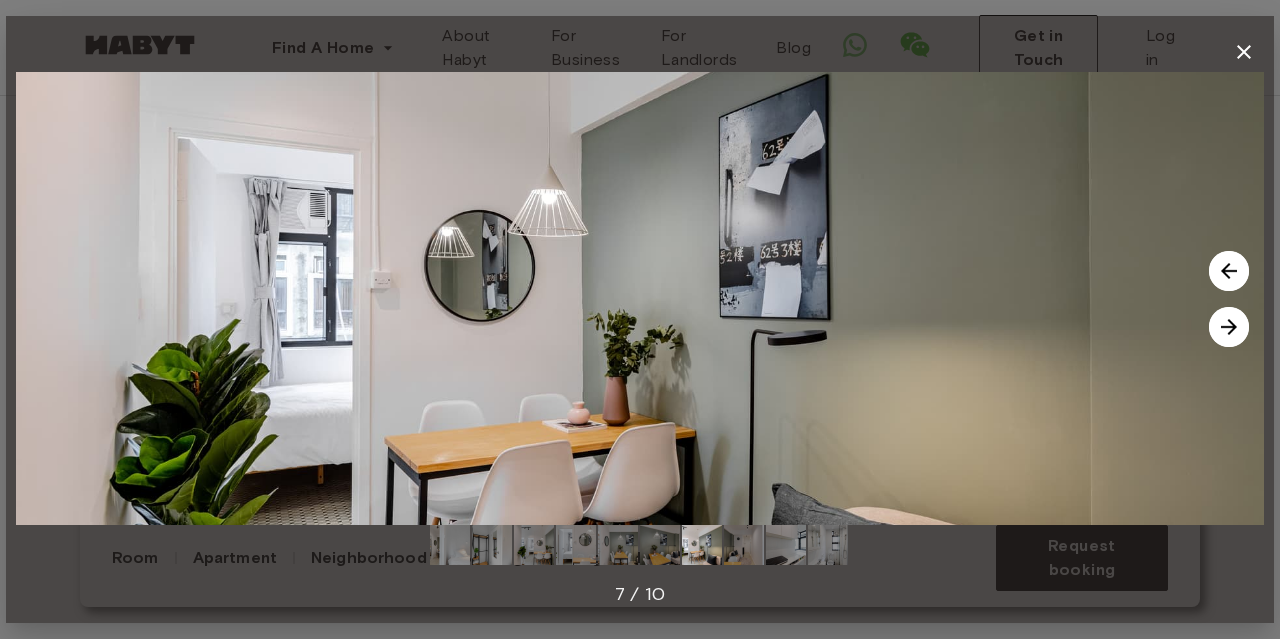 click at bounding box center [1229, 327] 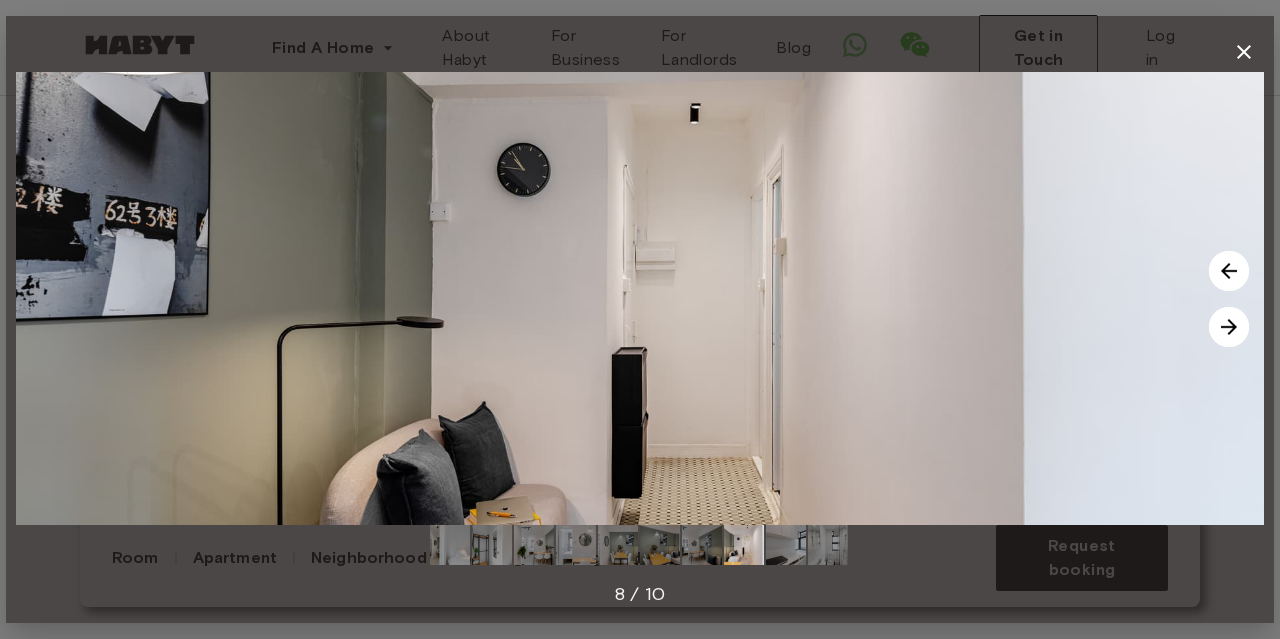 click at bounding box center (1229, 327) 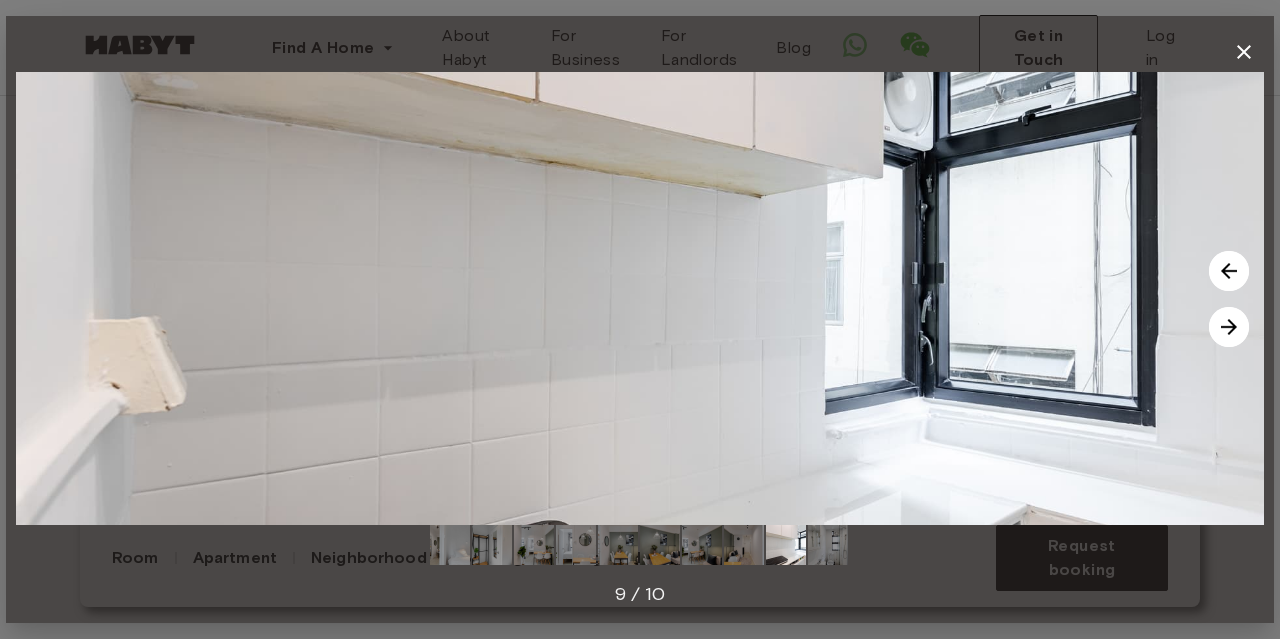 click at bounding box center (1229, 327) 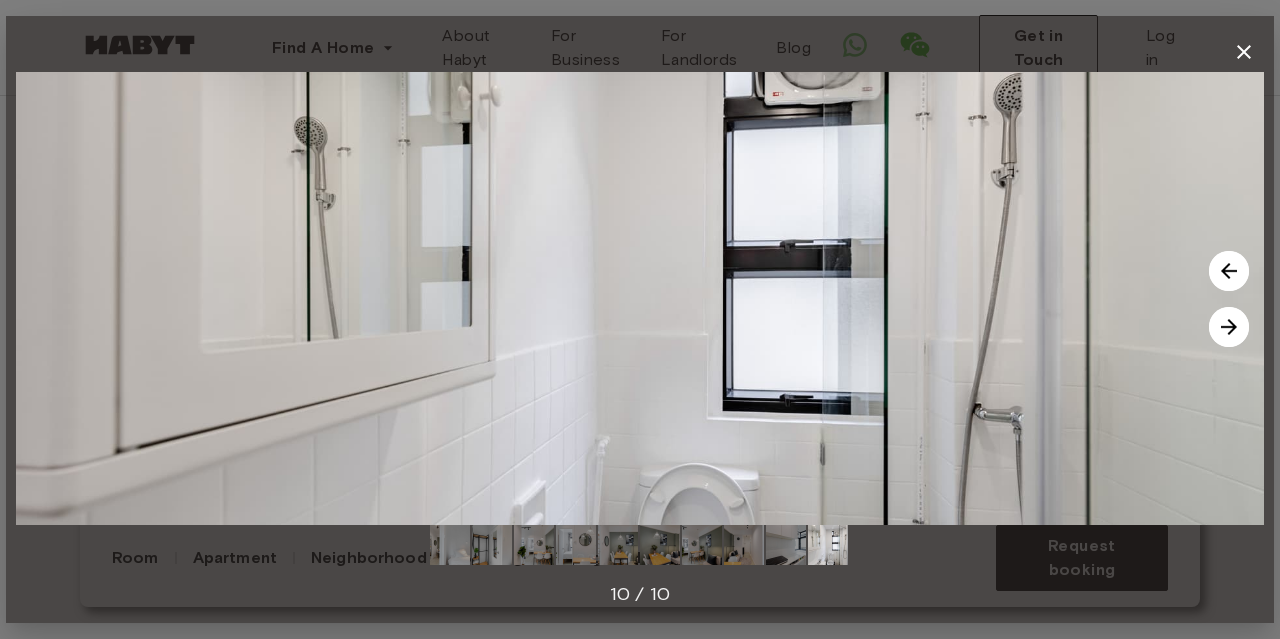 click at bounding box center (1229, 327) 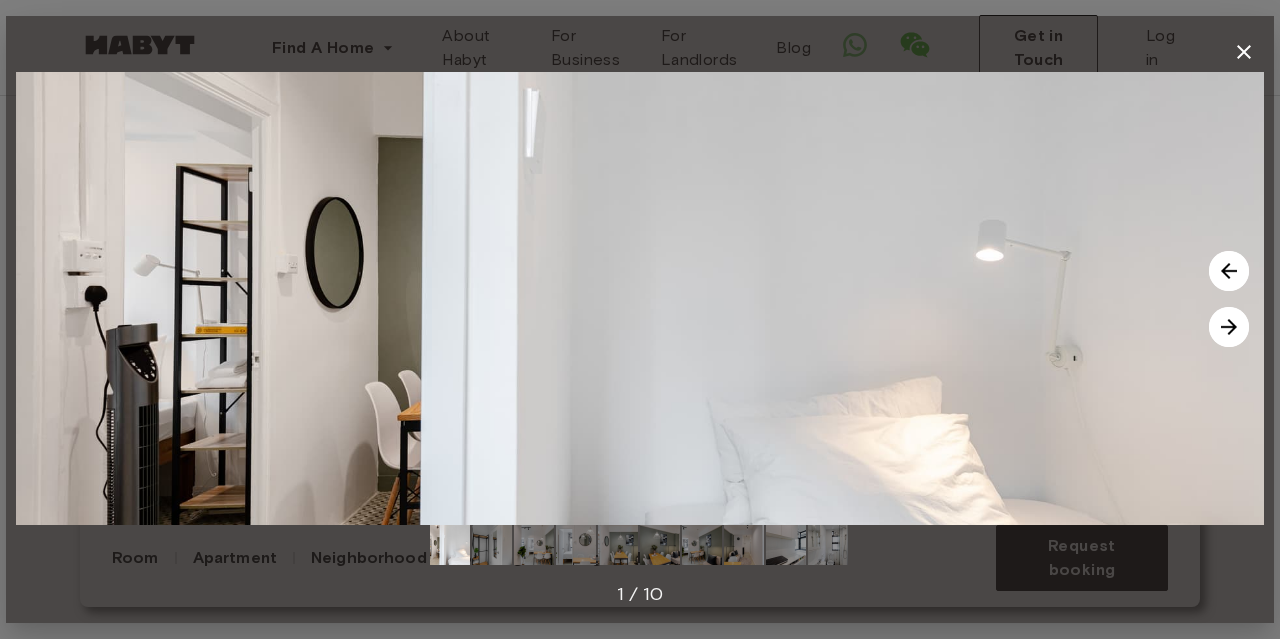 click at bounding box center [1229, 327] 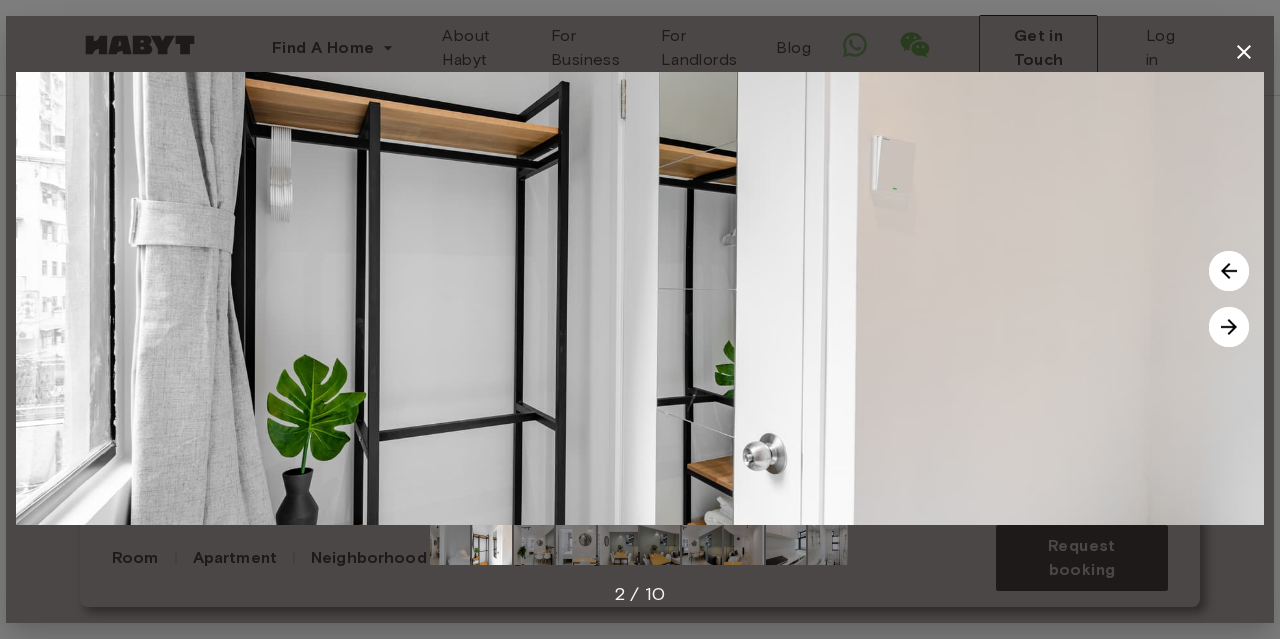 click at bounding box center (1229, 327) 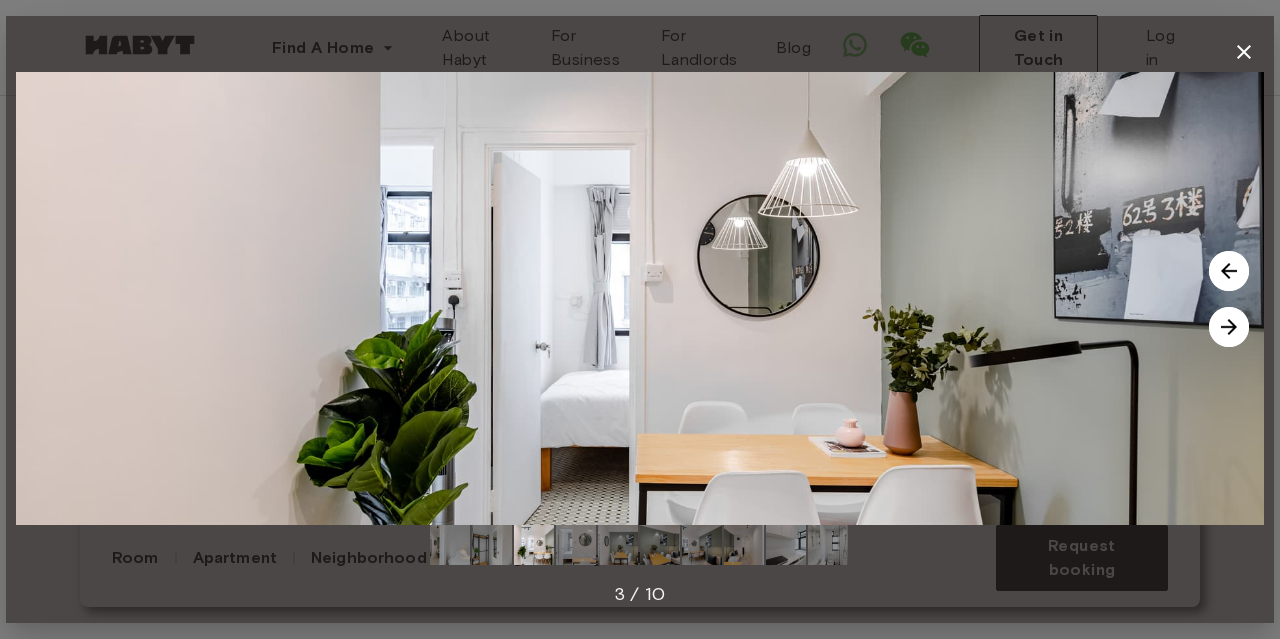 click at bounding box center [1229, 327] 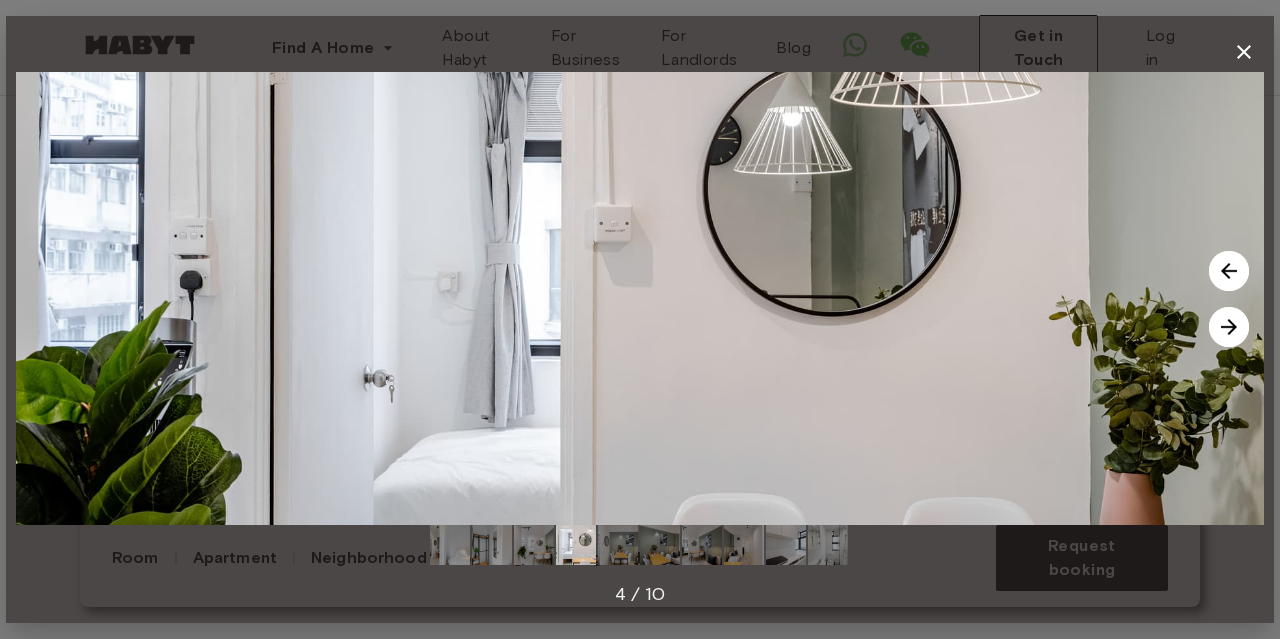 click at bounding box center [1229, 327] 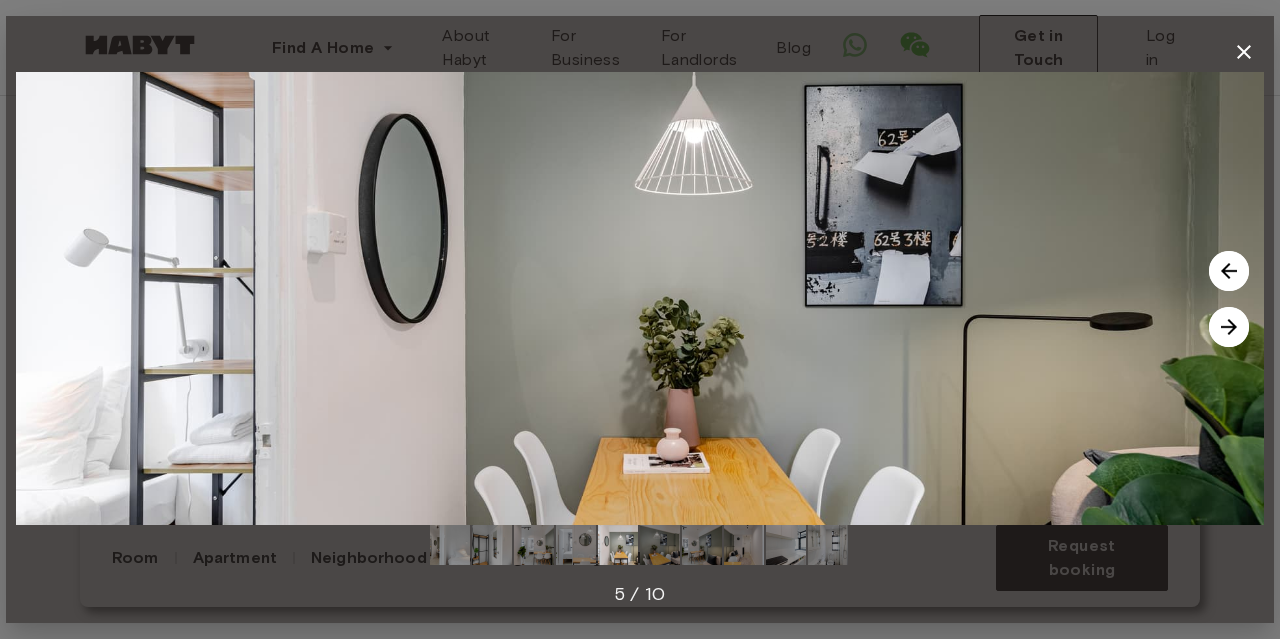 click at bounding box center [1229, 327] 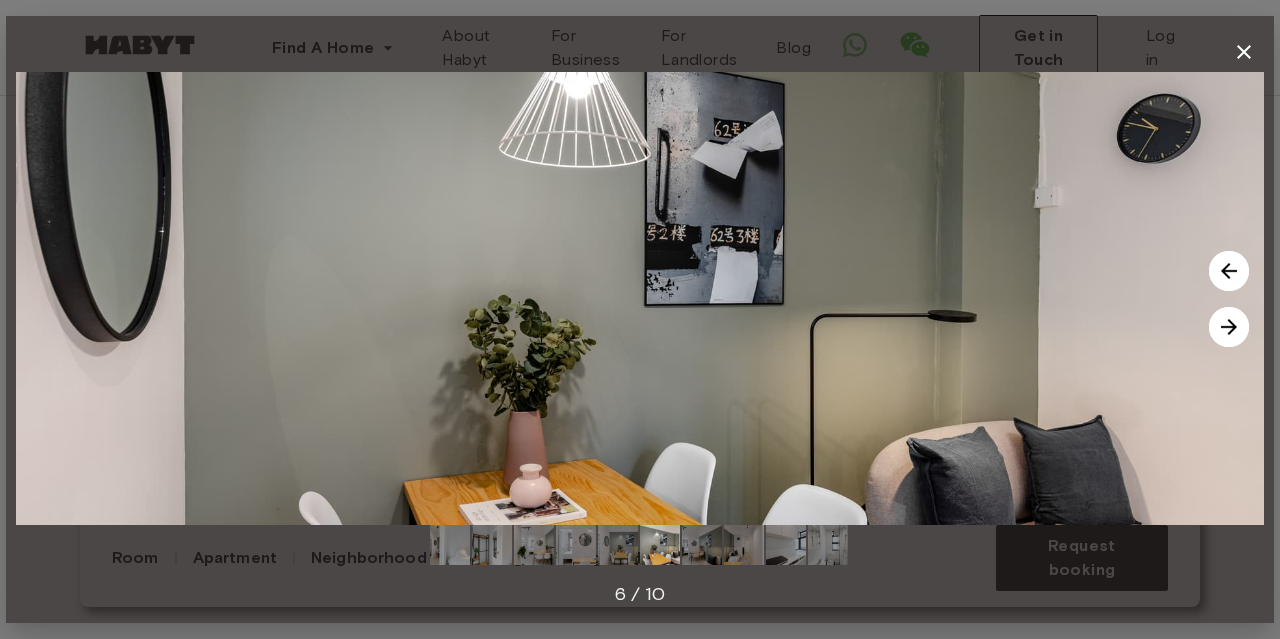 click at bounding box center (1229, 327) 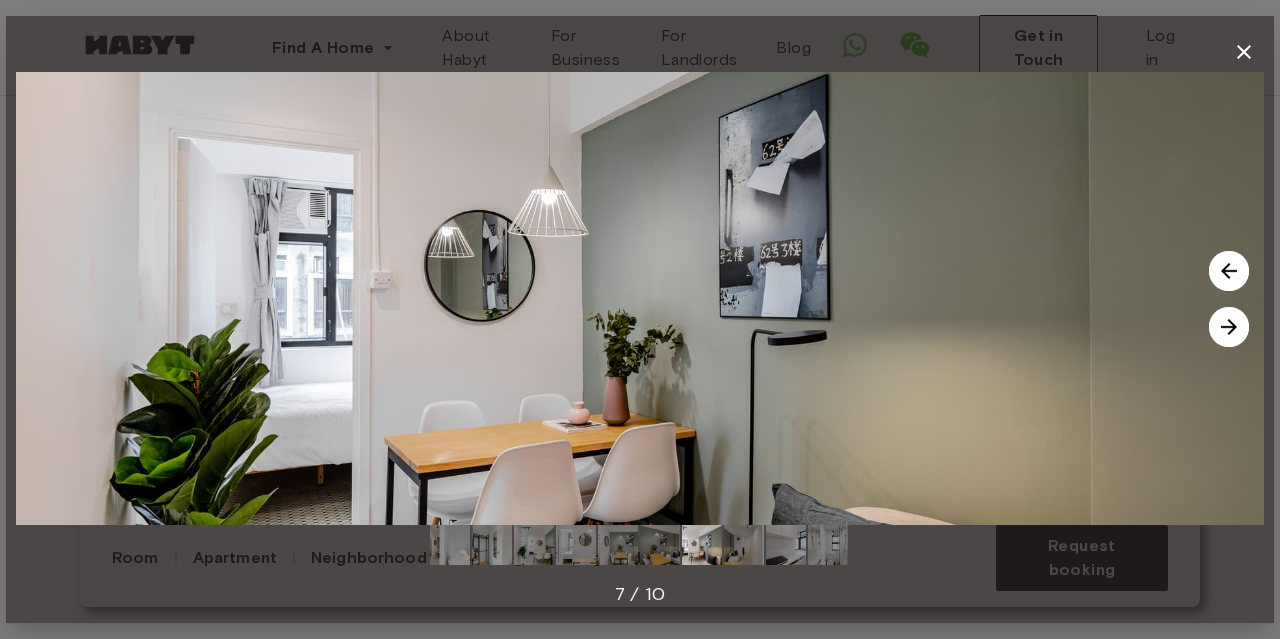 click at bounding box center (1229, 327) 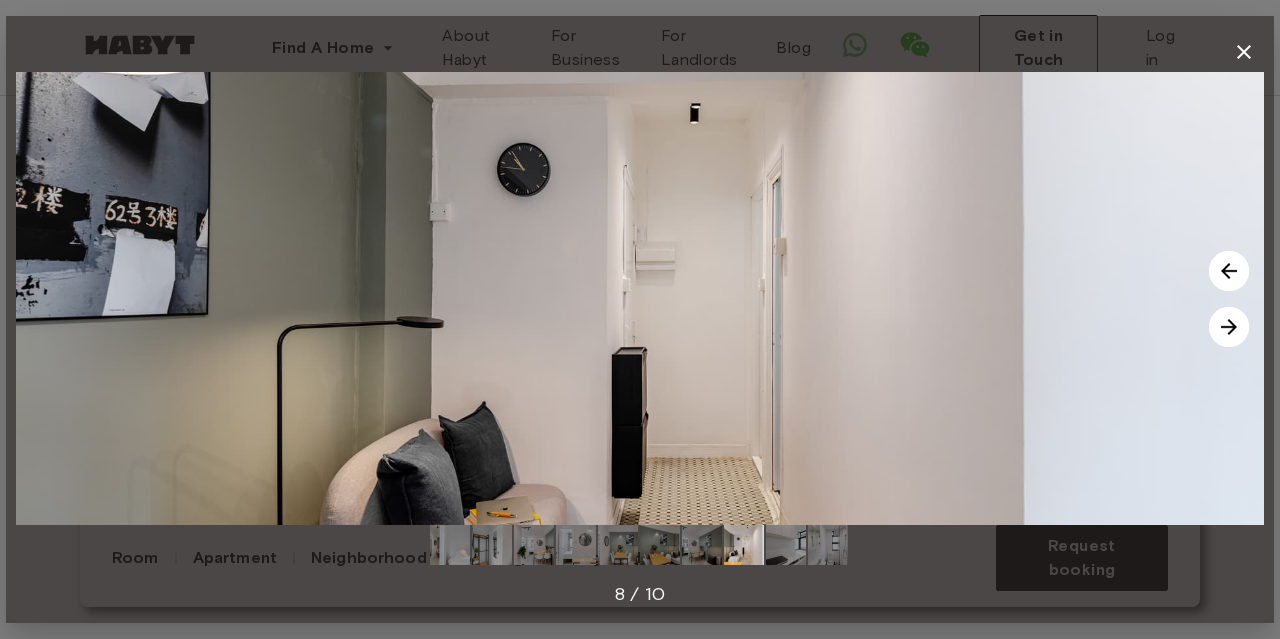 click at bounding box center (1229, 327) 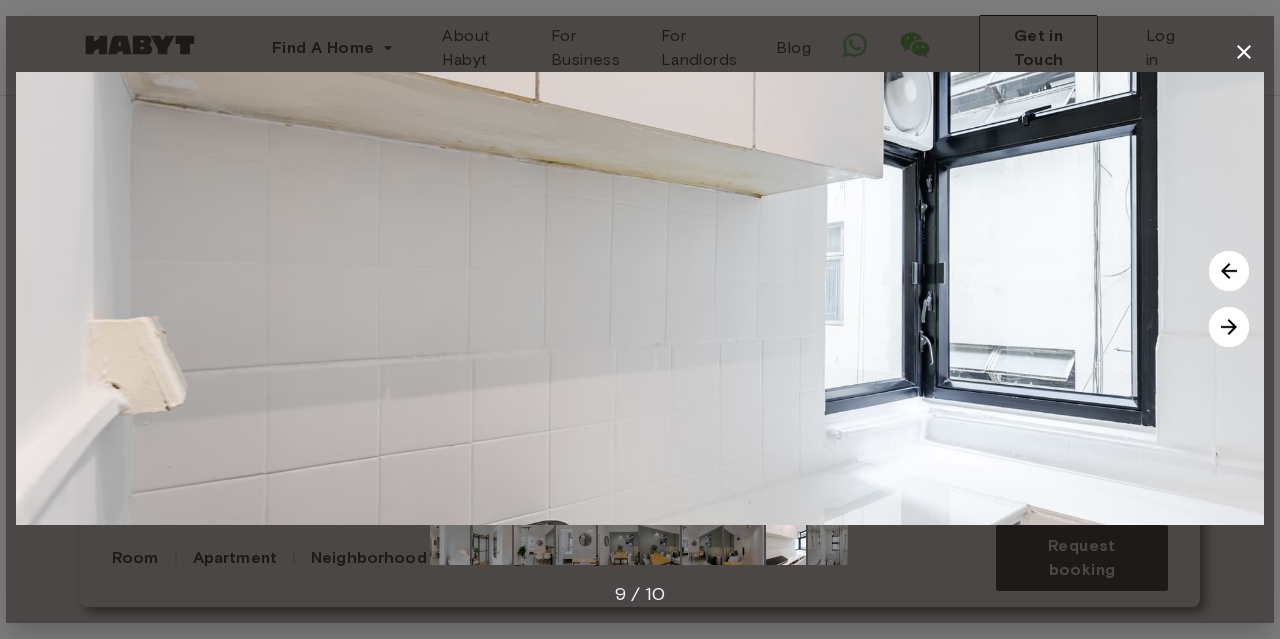 click at bounding box center [1229, 327] 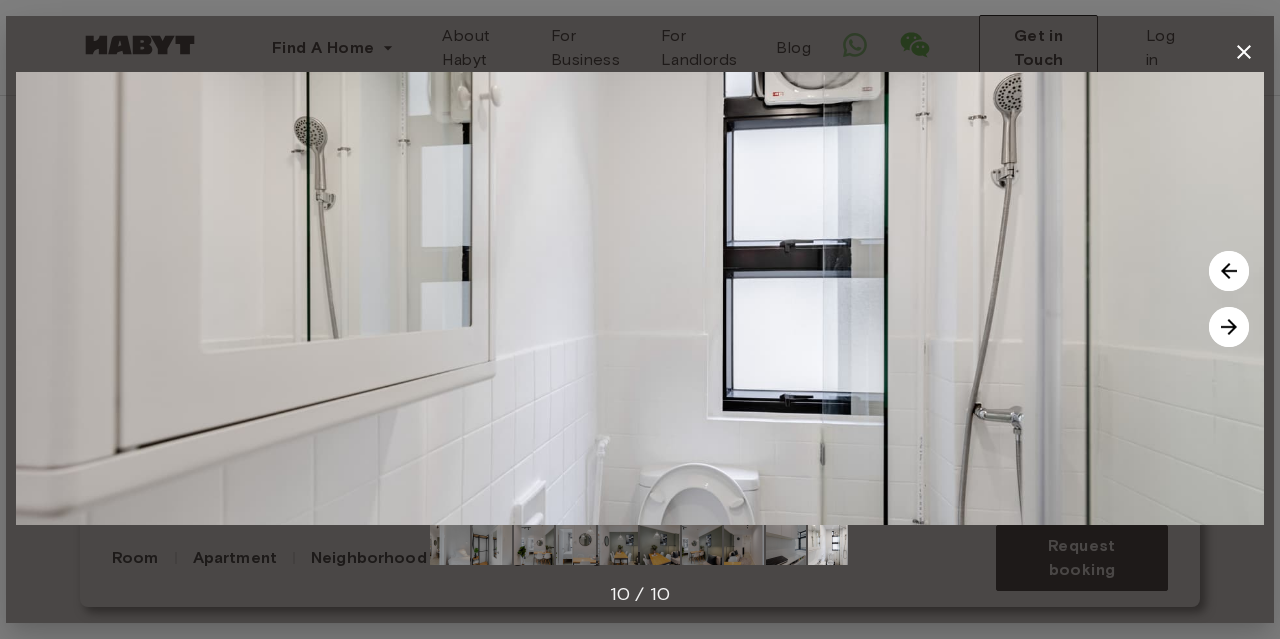 click at bounding box center [1229, 327] 